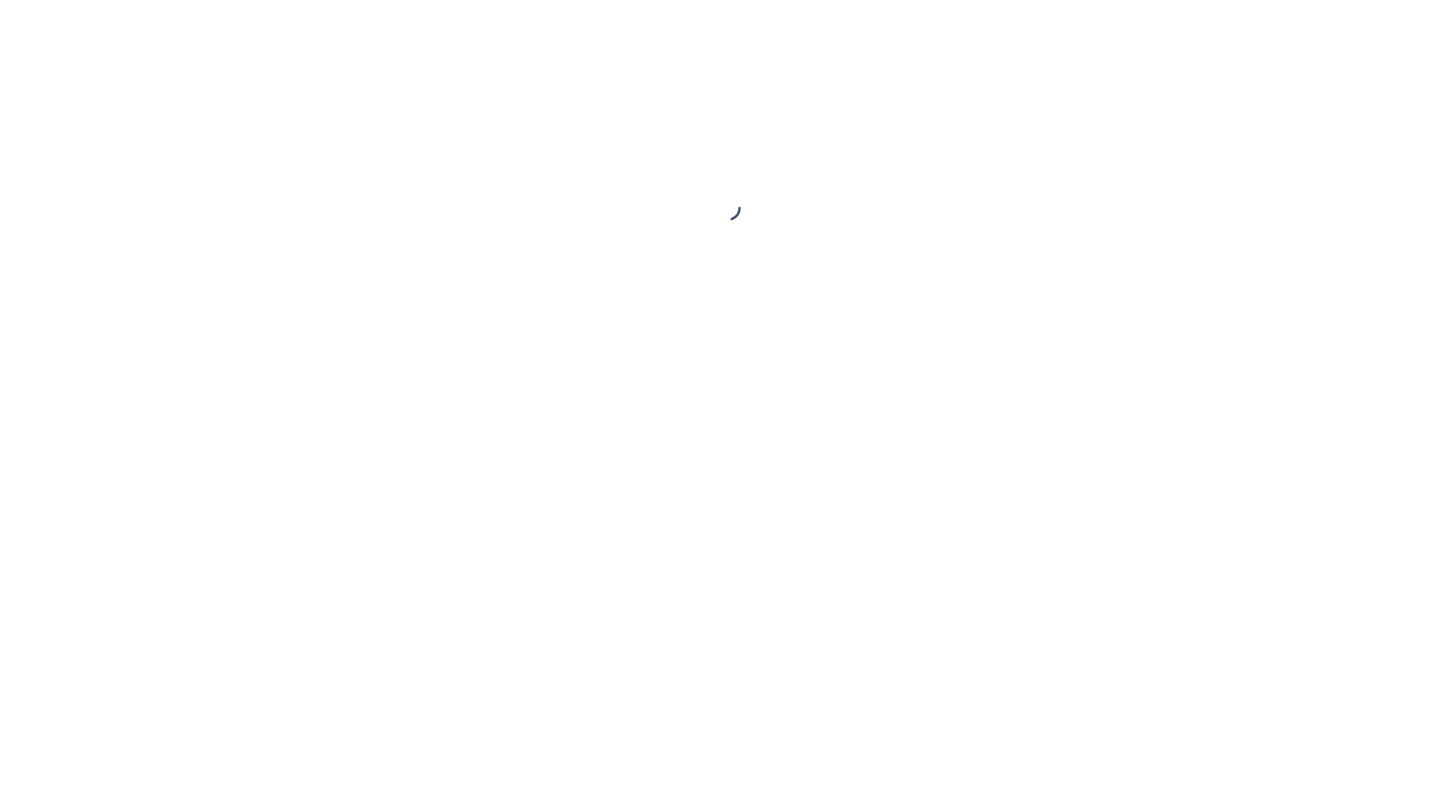 scroll, scrollTop: 0, scrollLeft: 0, axis: both 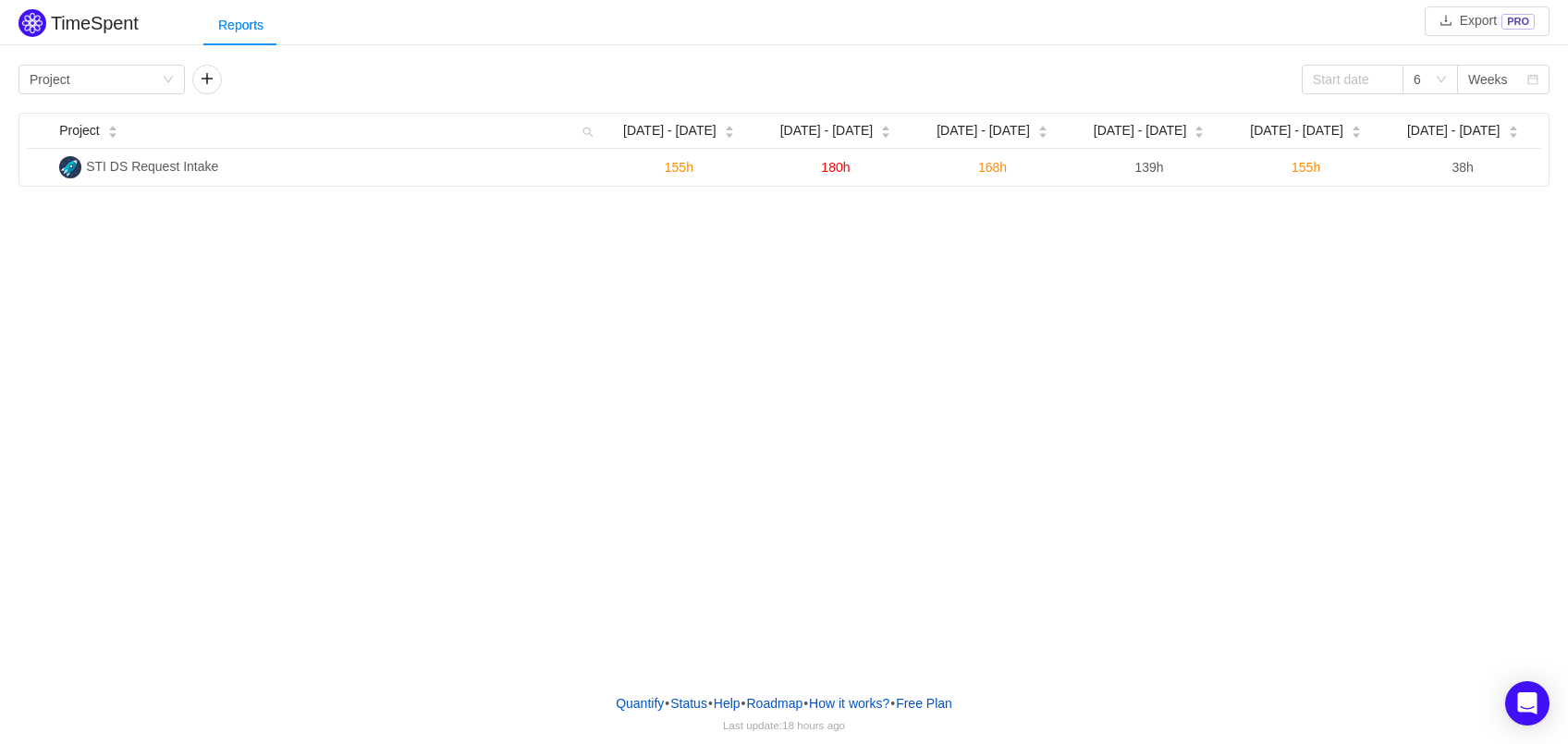 click on "TimeSpent  Export PRO Reports Group by  Project   6   Weeks  Project Jun [DATE] - [DATE] - [DATE] - [DATE] - [DATE] 6 [DATE] [DATE] - [DATE] - 20  STI DS Request Intake    155h   180h   168h   139h   155h   38h" at bounding box center (784, 339) 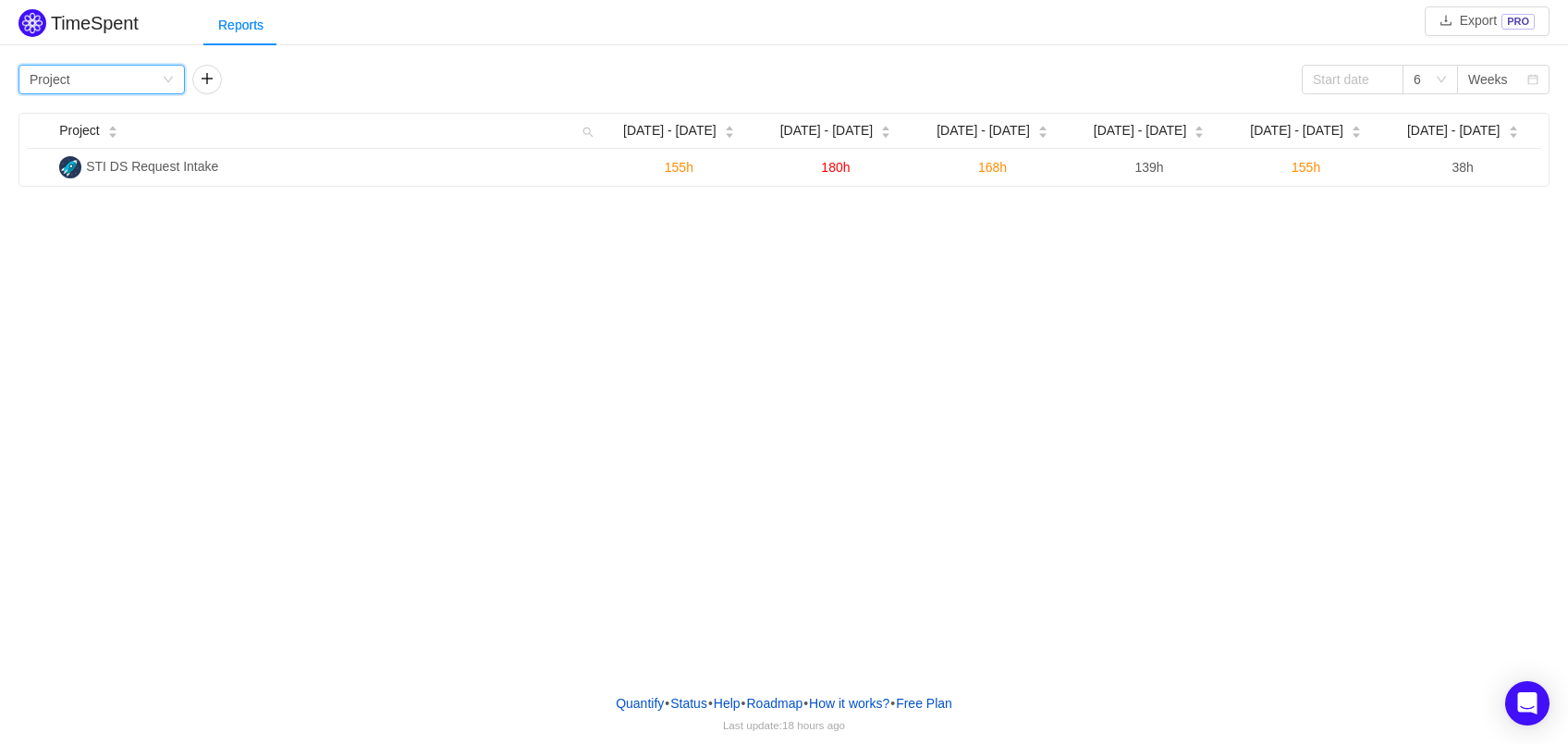 click 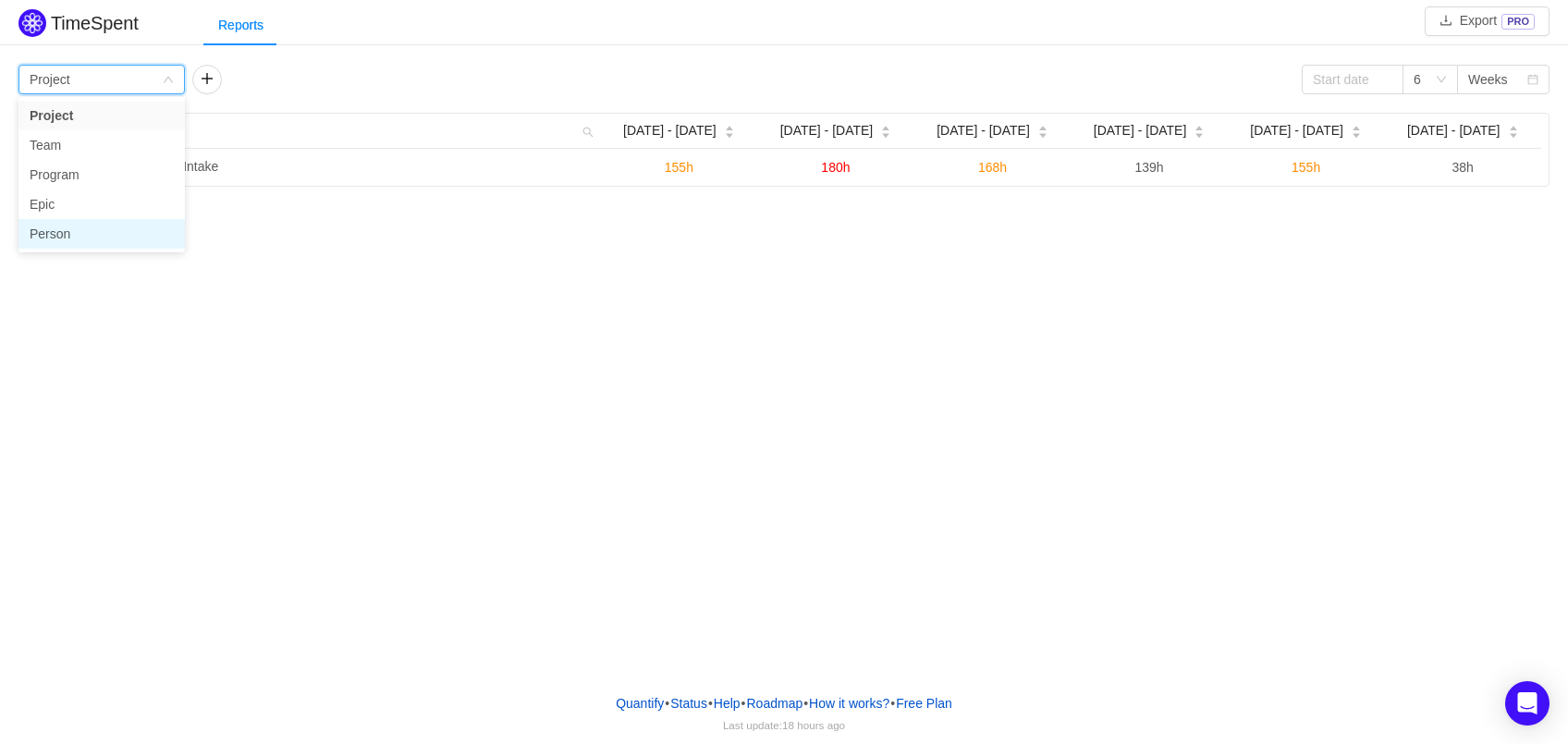 click on "Person" at bounding box center [102, 234] 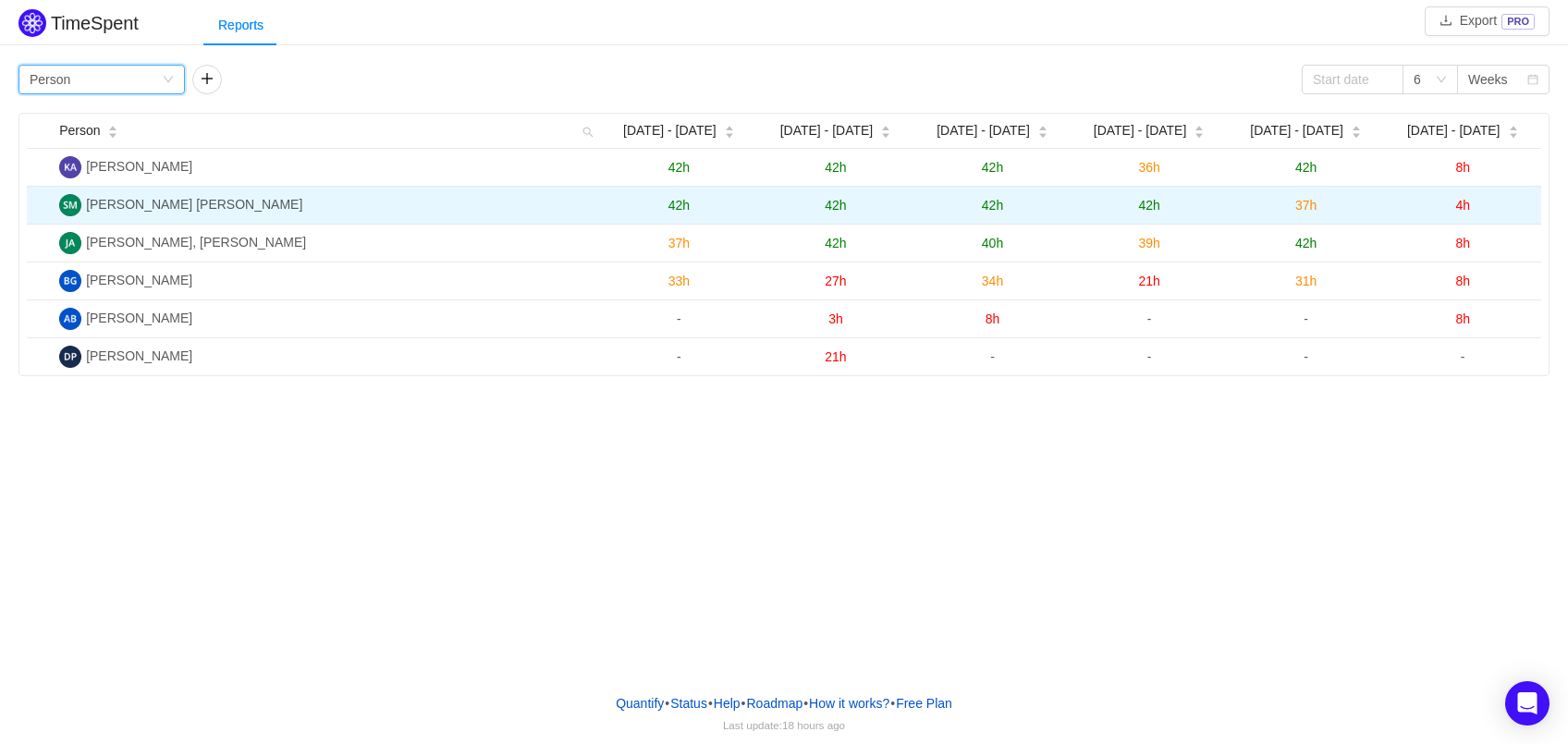 click on "[PERSON_NAME] [PERSON_NAME]" at bounding box center (194, 204) 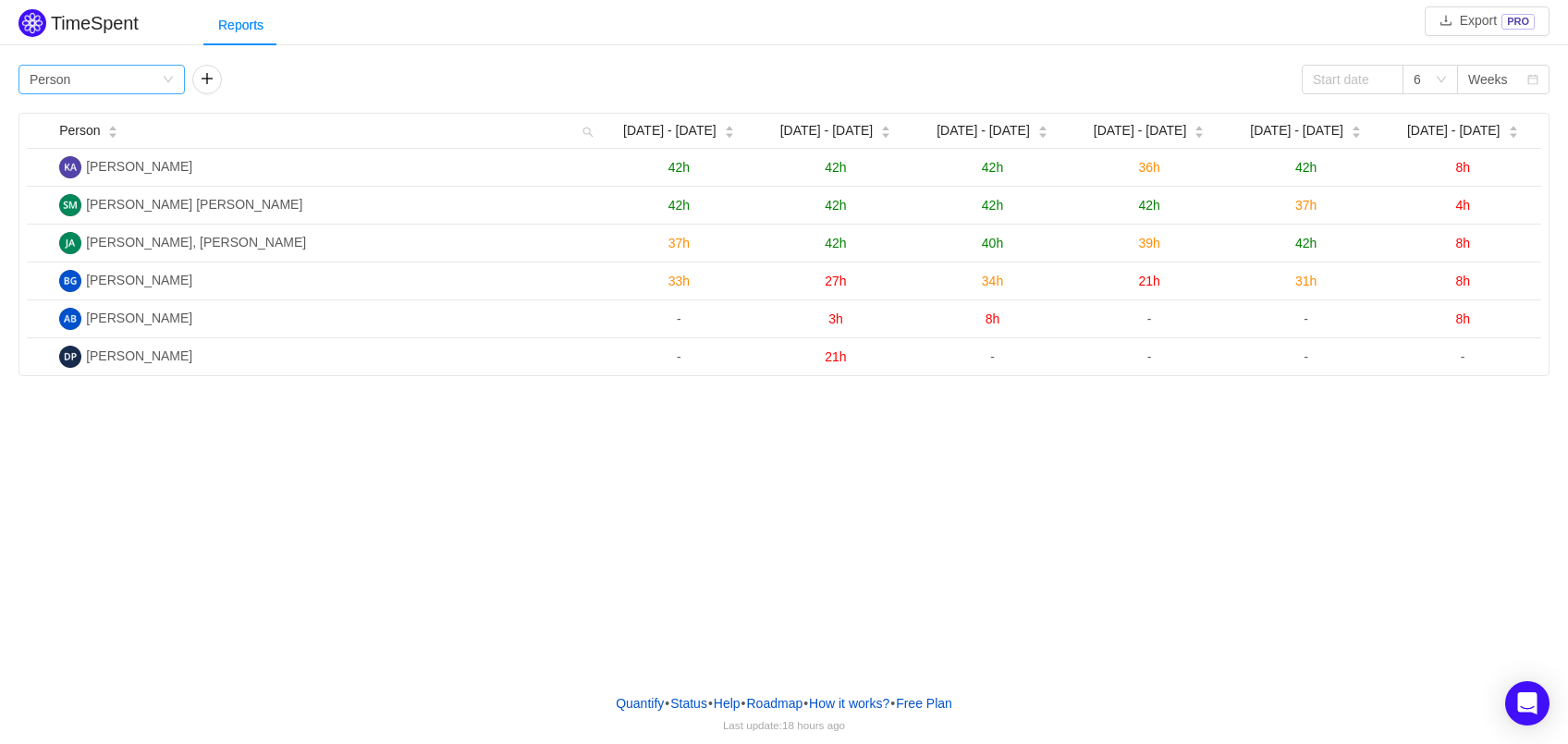 click on "Group by  Person" at bounding box center (95, 79) 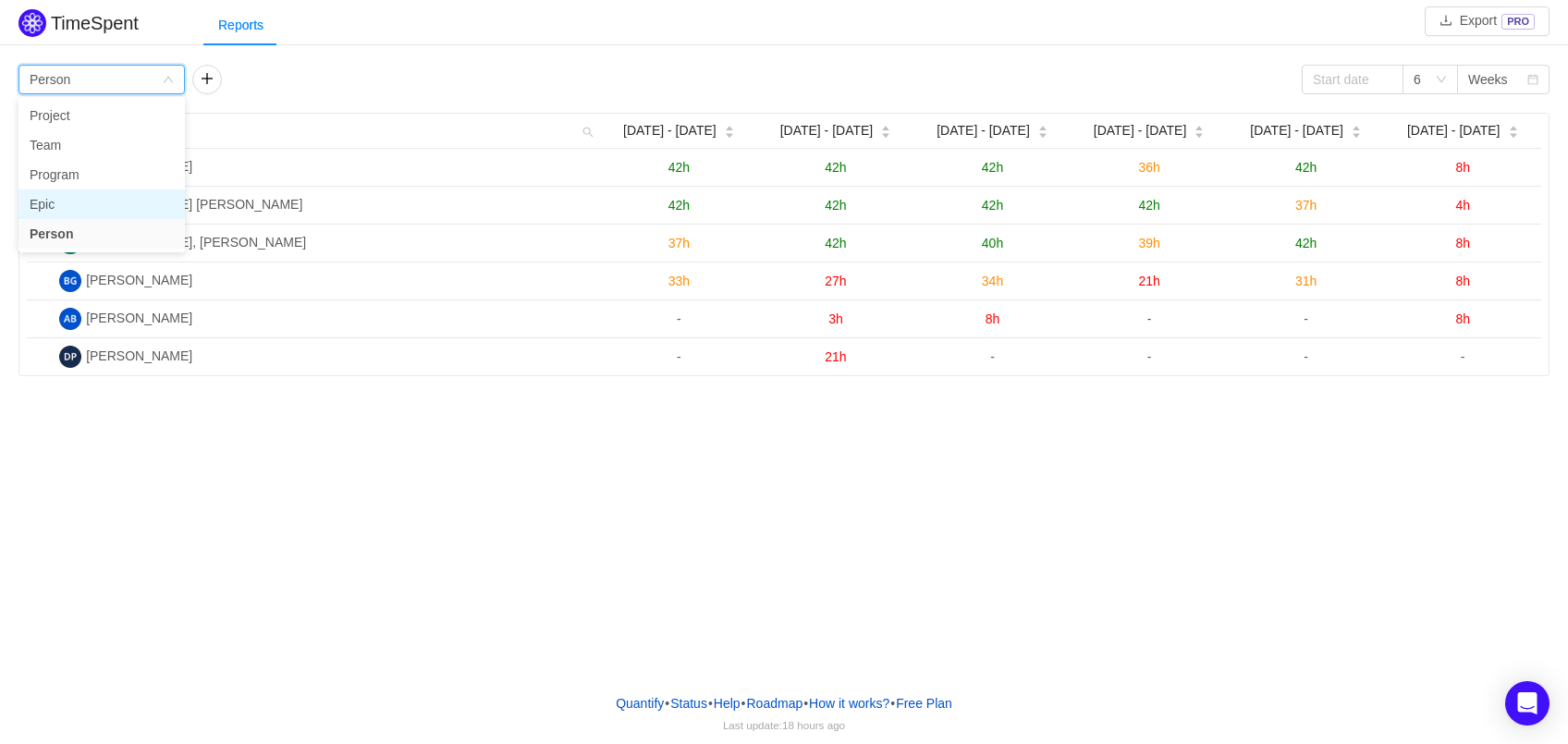 click on "Epic" at bounding box center [102, 204] 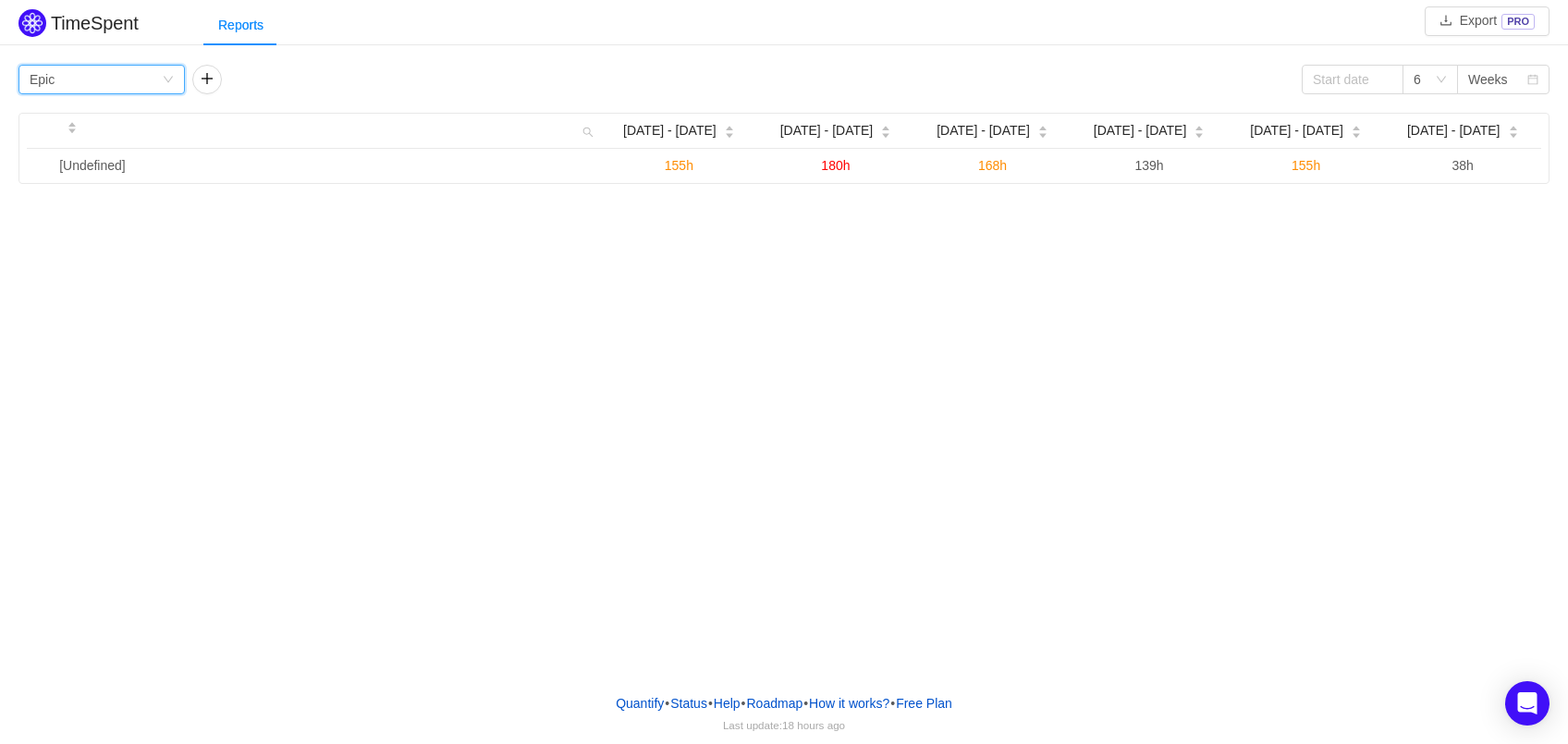 click on "Group by  Epic" at bounding box center (95, 79) 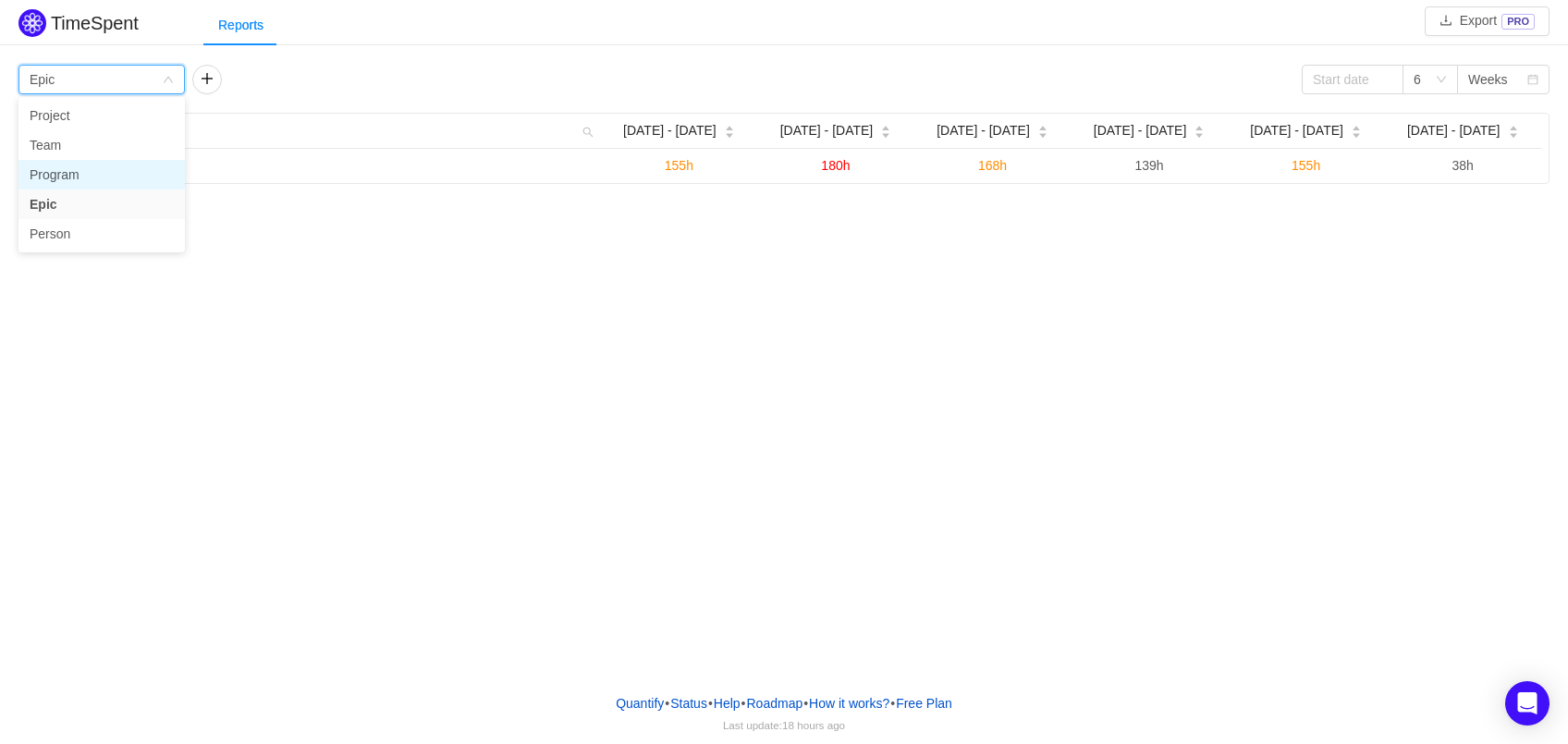 click on "Program" at bounding box center (102, 175) 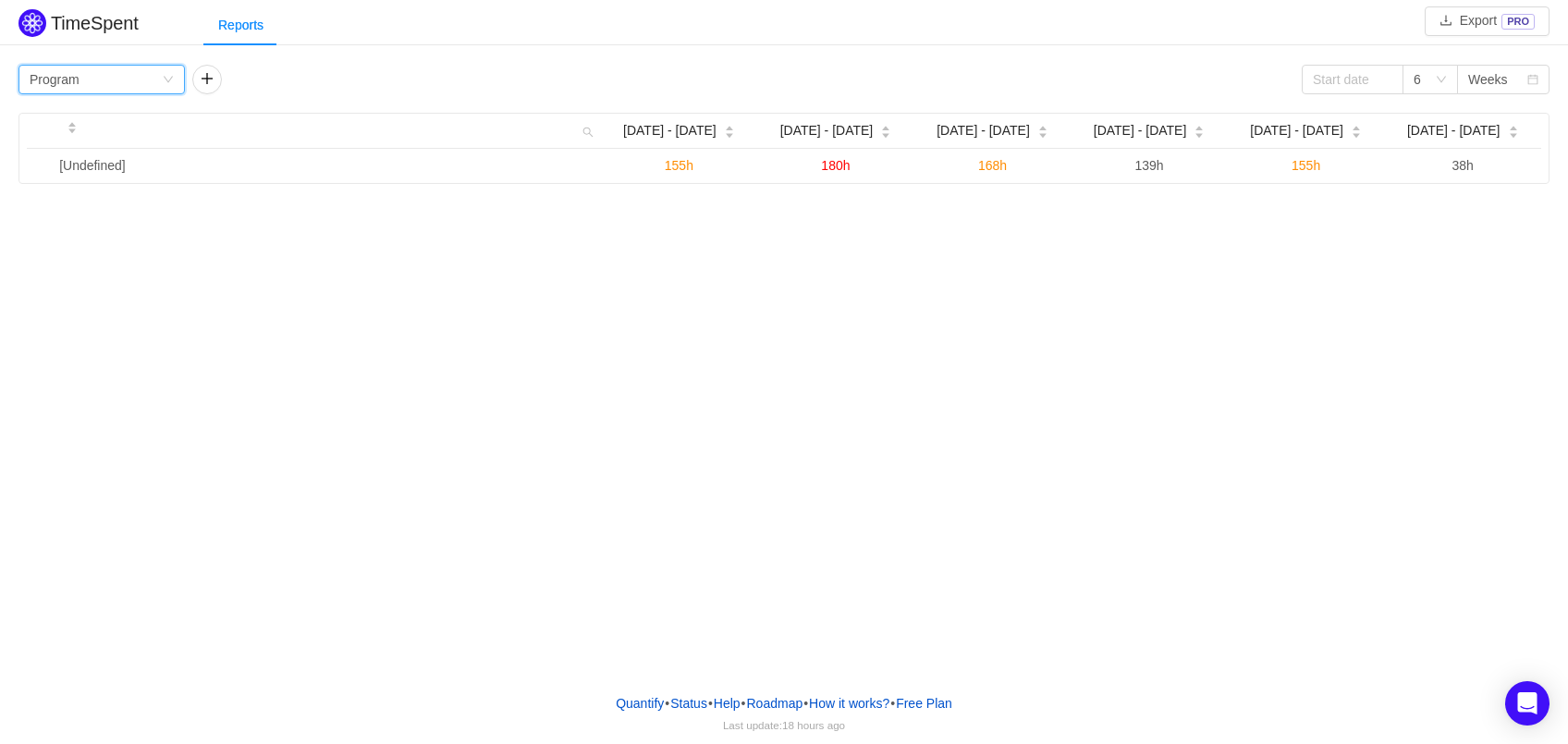click at bounding box center (168, 80) 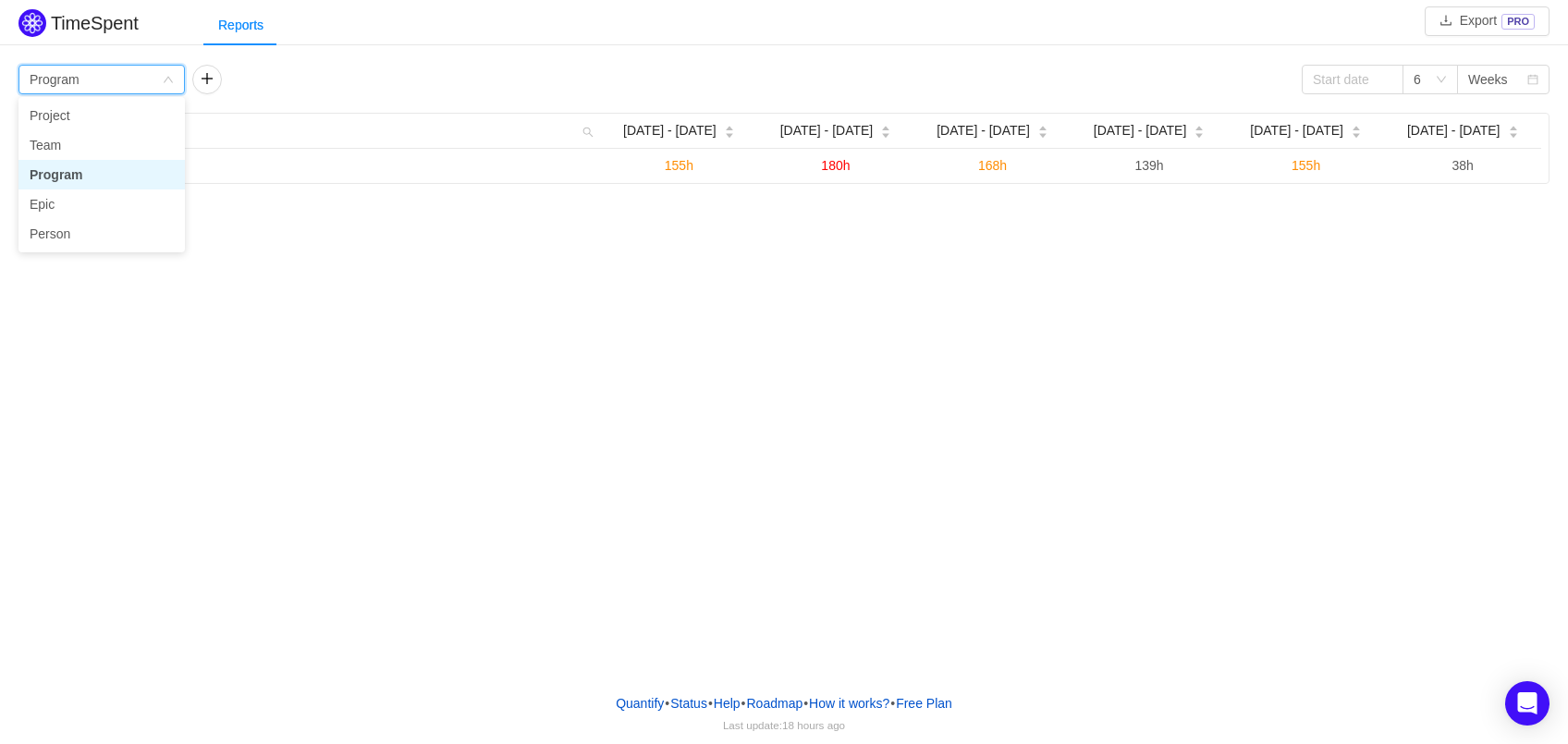 click at bounding box center [168, 80] 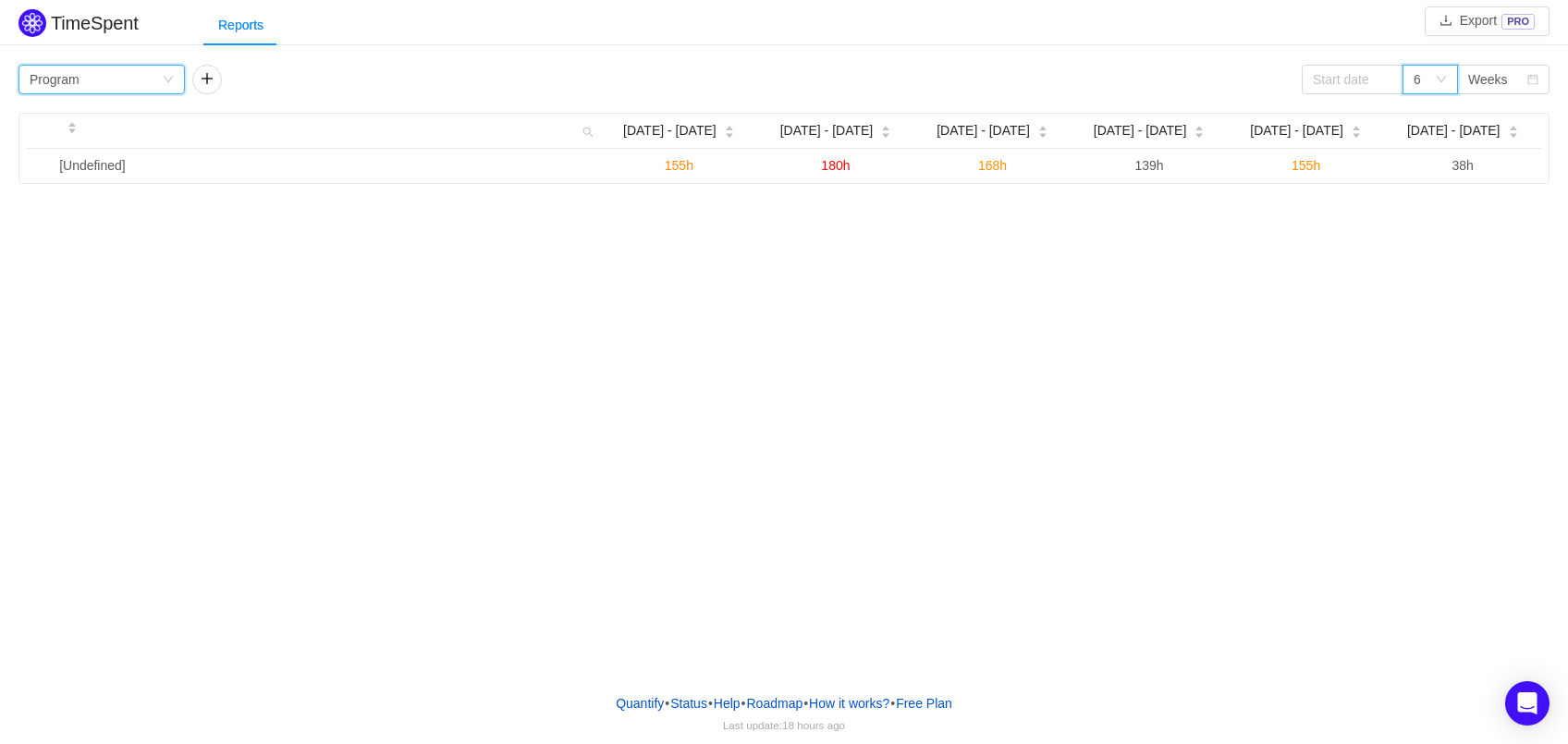 click 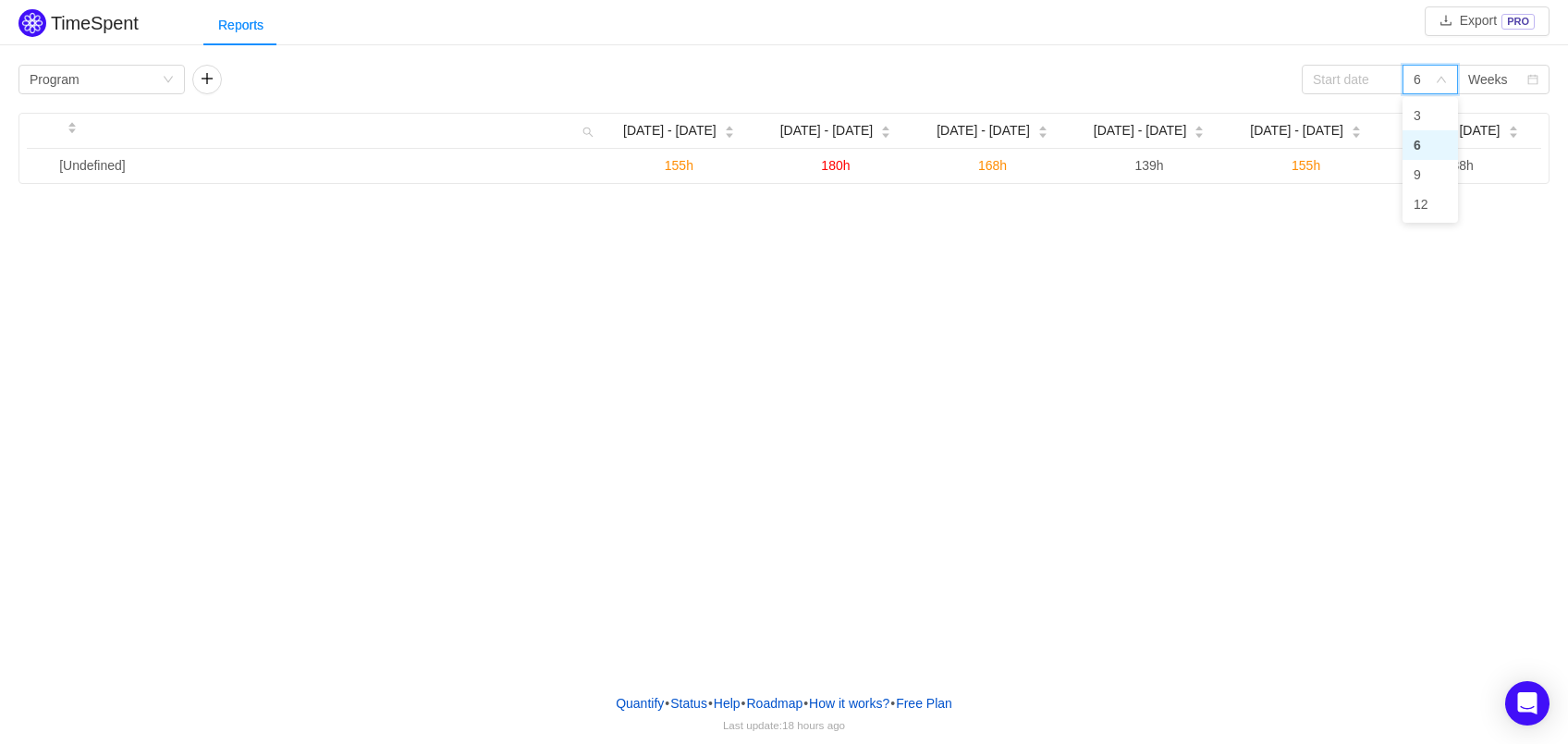 click 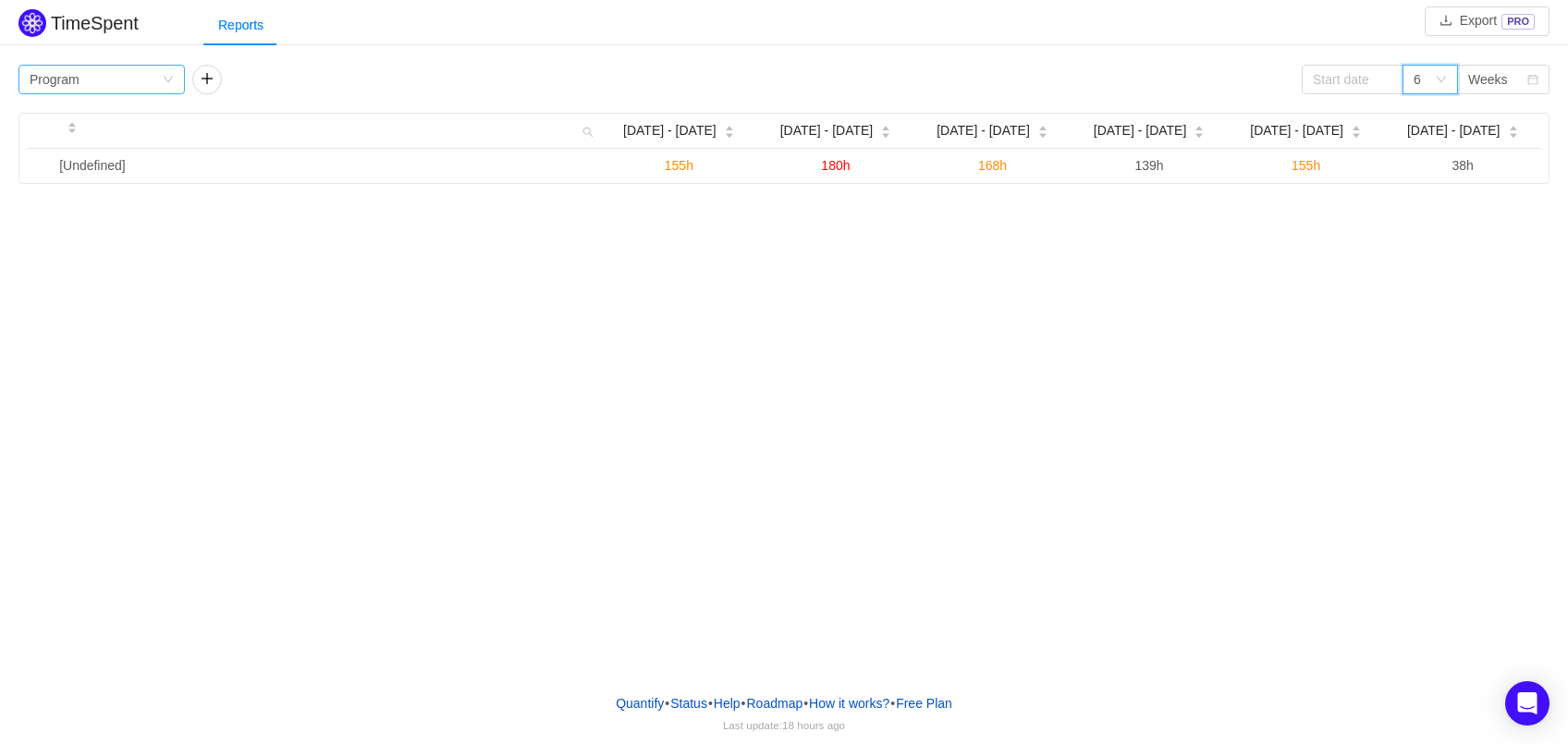 click on "Group by  Program" 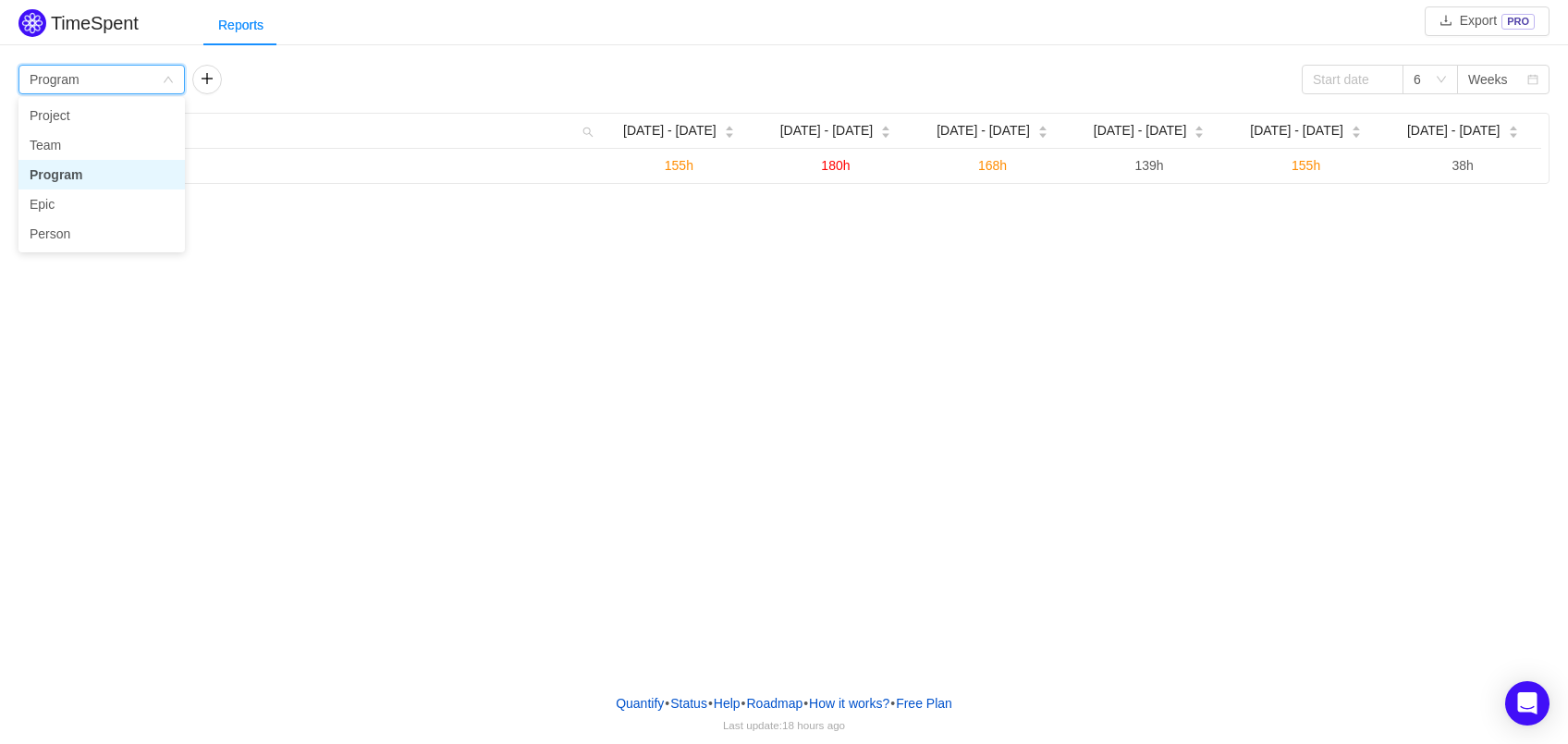click on "Group by  Program" at bounding box center [95, 79] 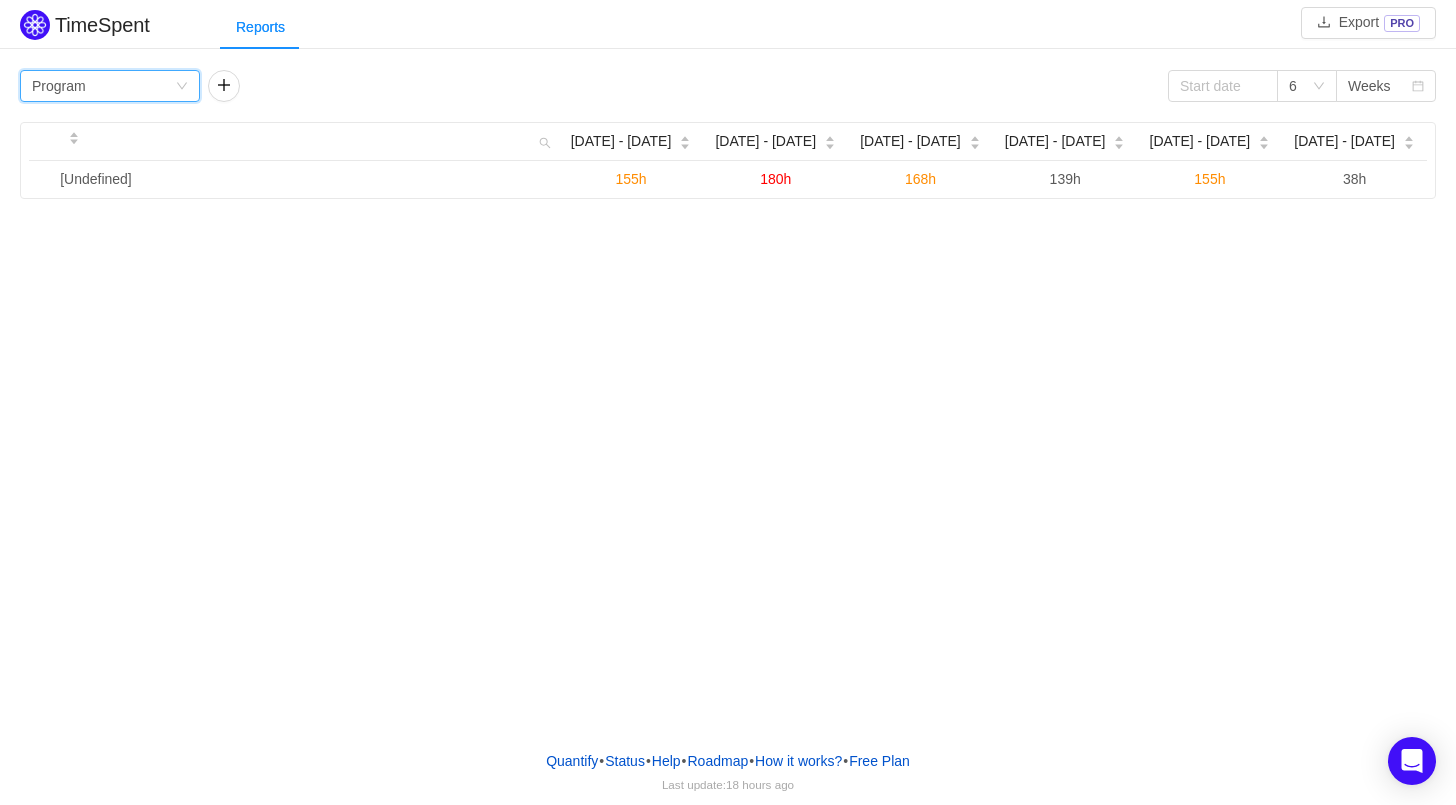 click 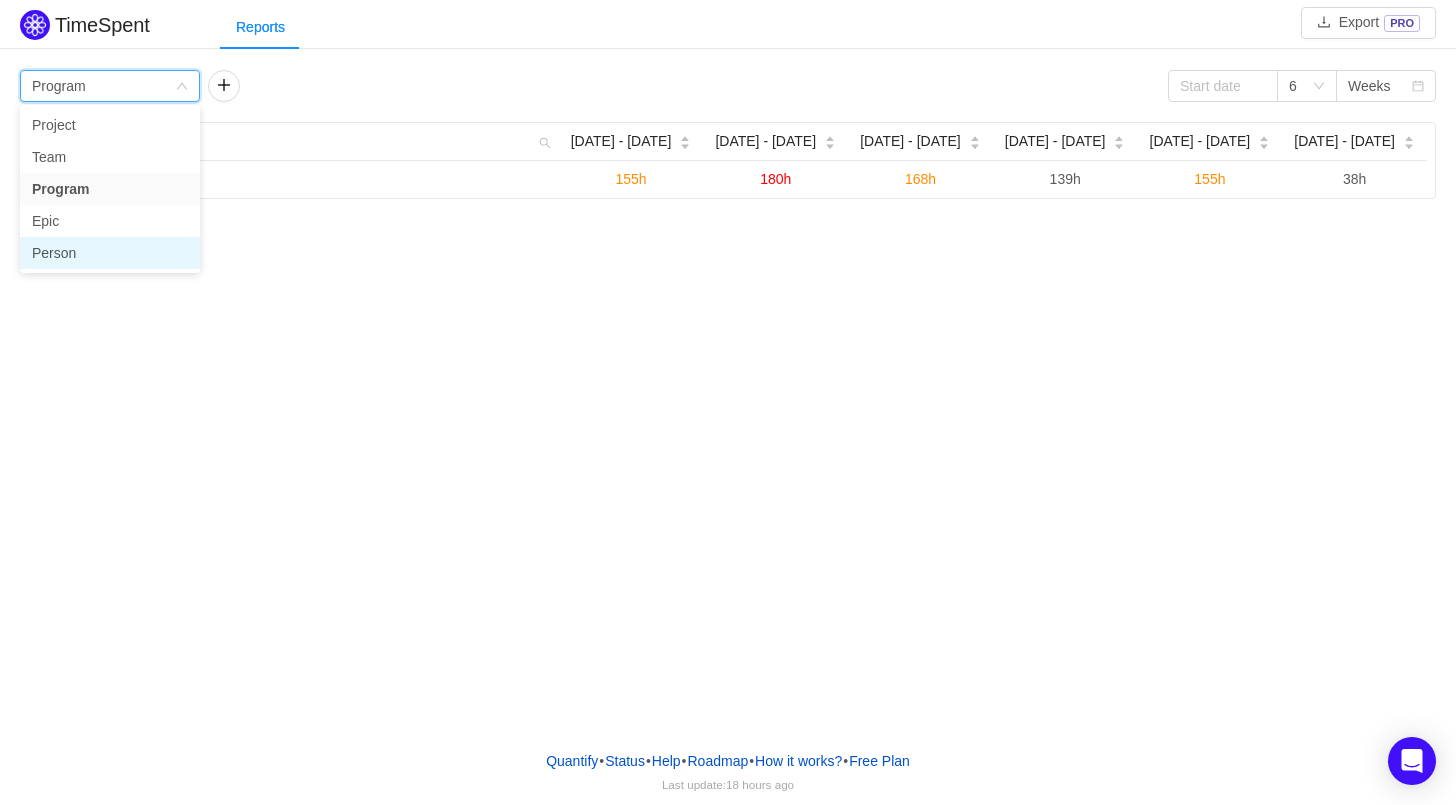 click on "Person" at bounding box center (110, 253) 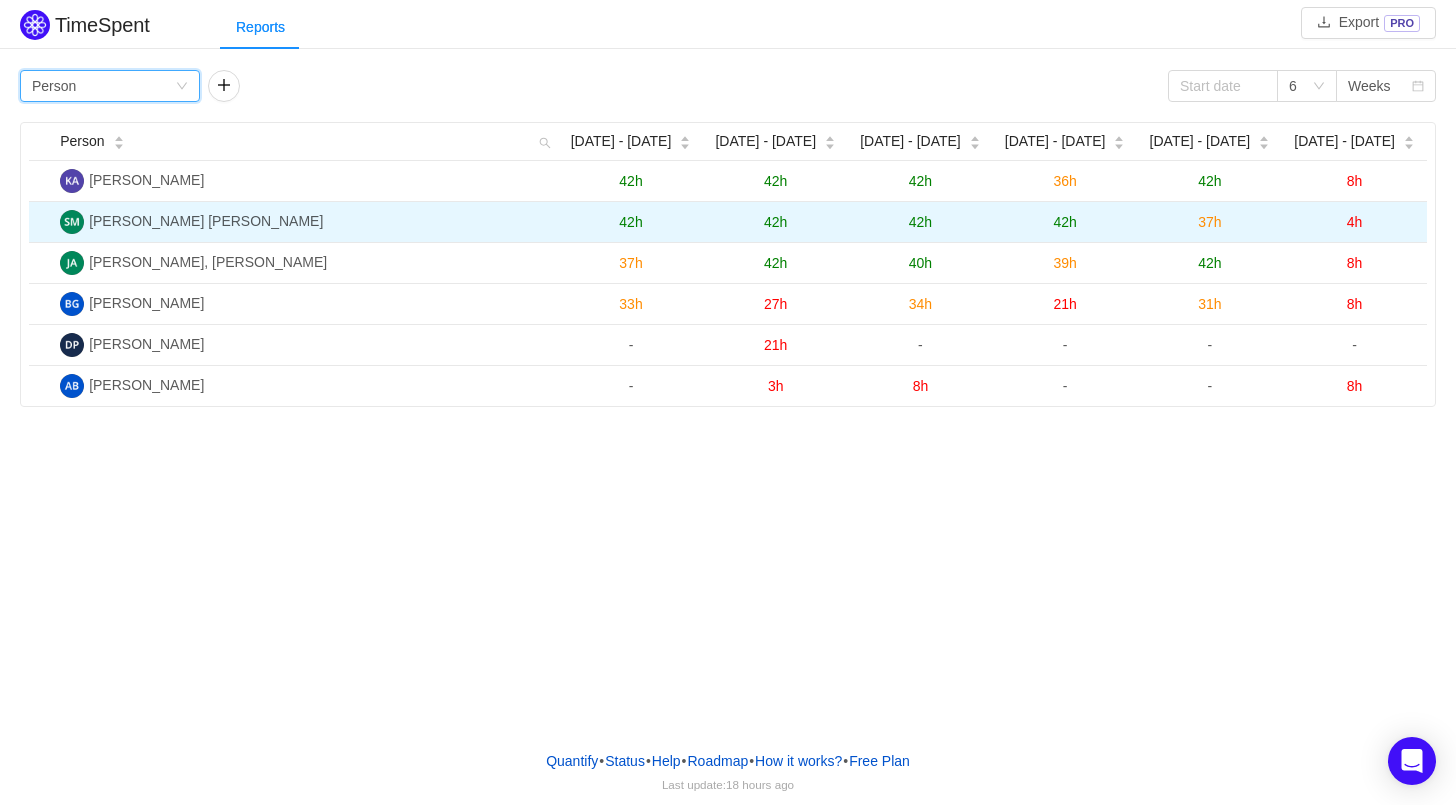 click on "42h" at bounding box center [630, 222] 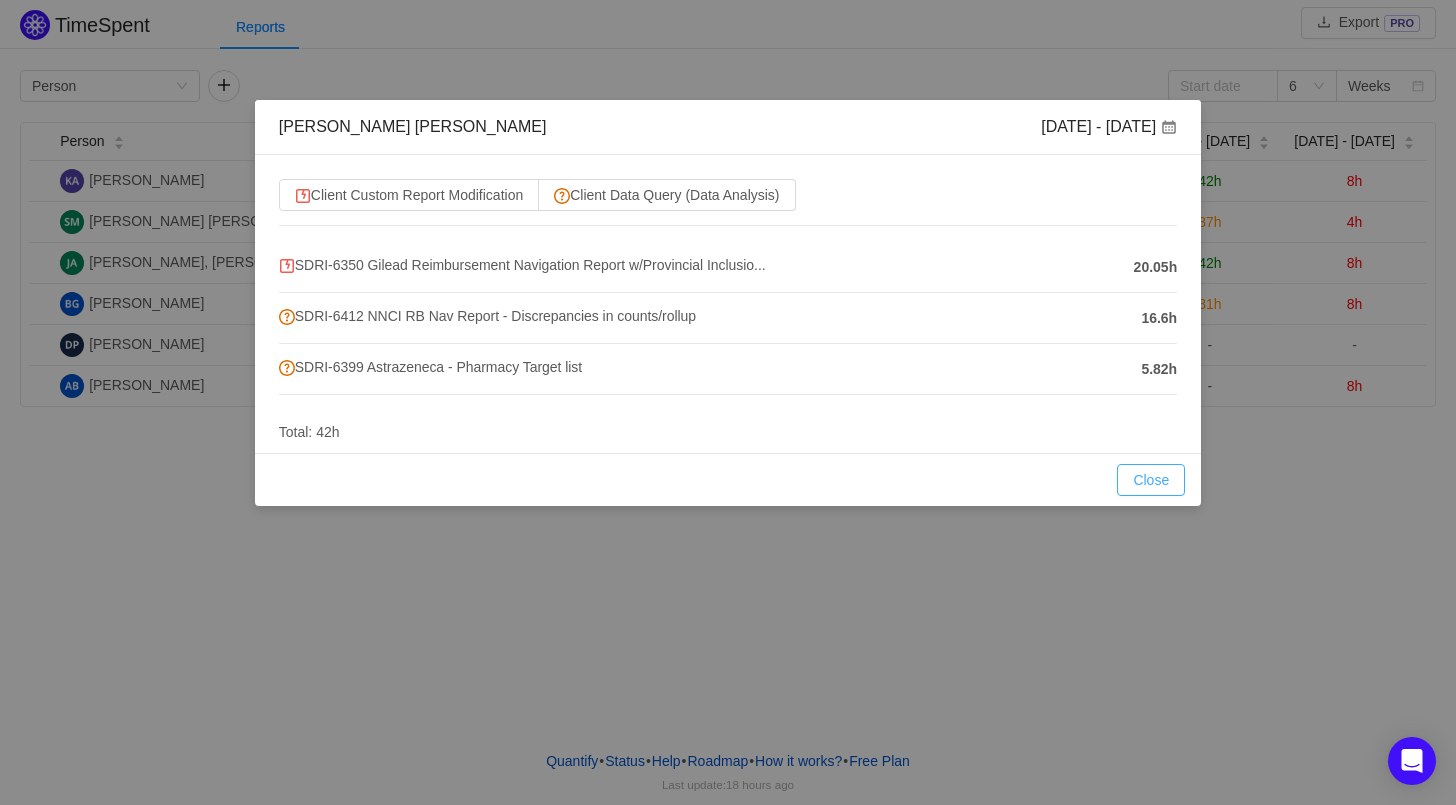 click on "Close" at bounding box center [1151, 480] 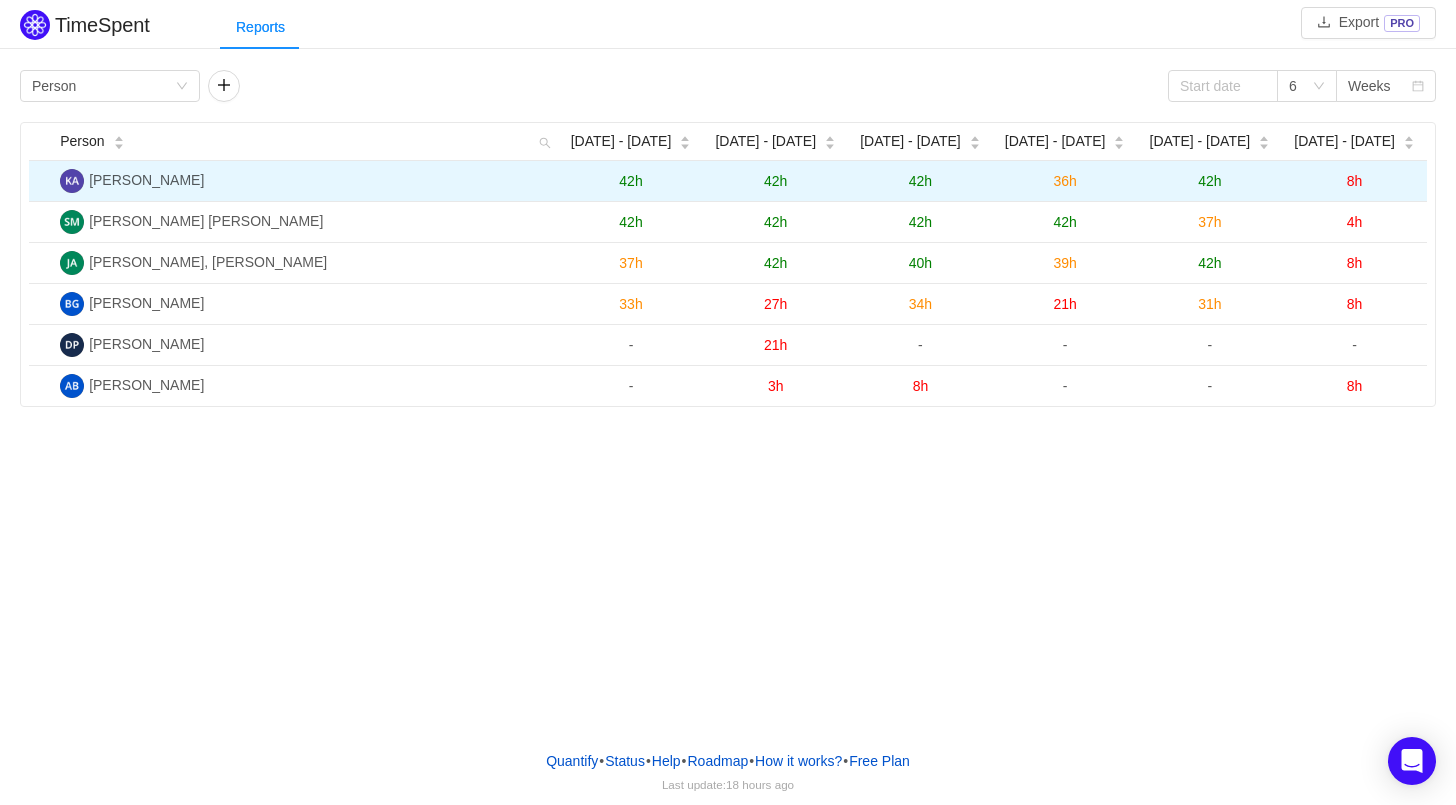 click on "36h" at bounding box center [1064, 181] 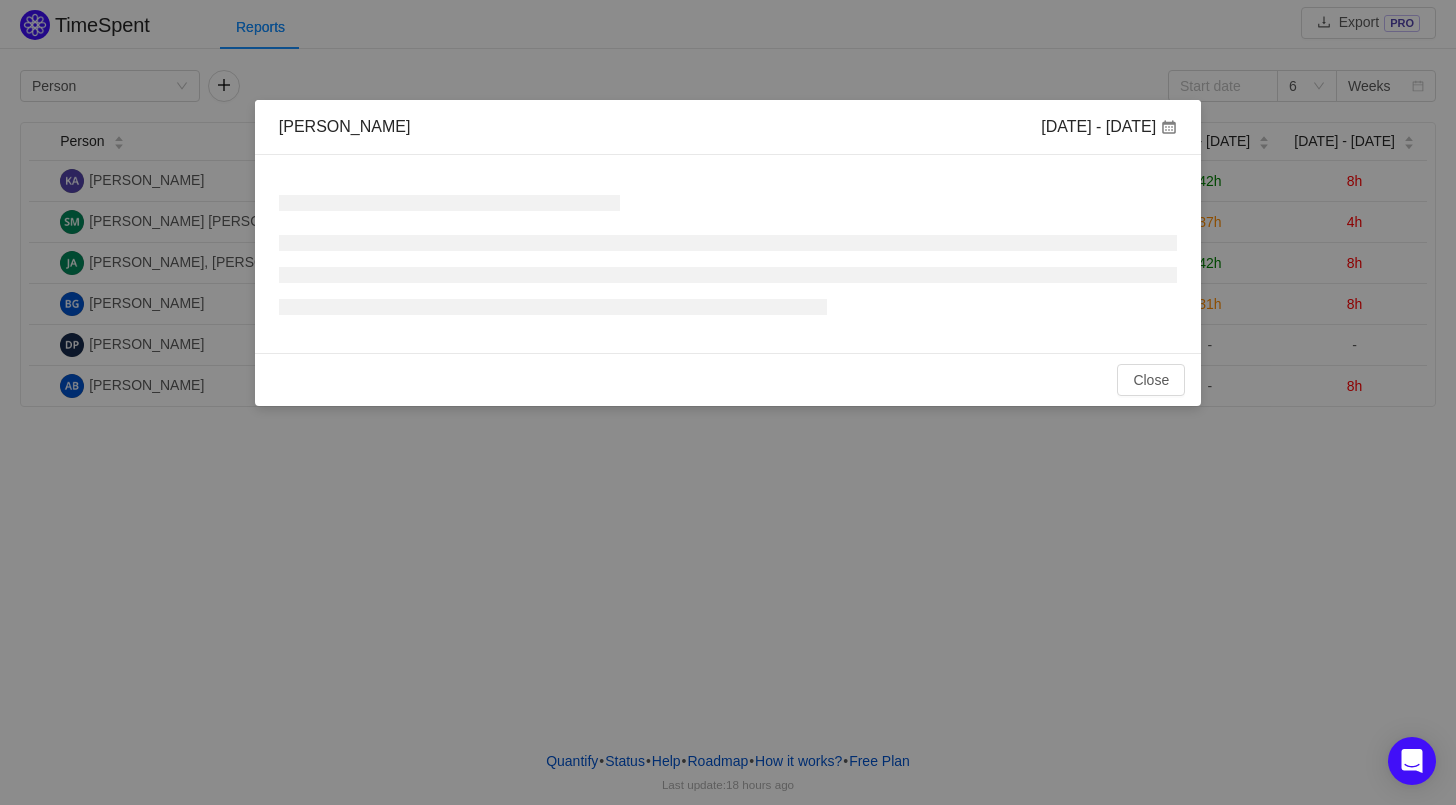click on "[PERSON_NAME]   [DATE] - [DATE]  No Data  Total: 0h  Close OK" at bounding box center [728, 402] 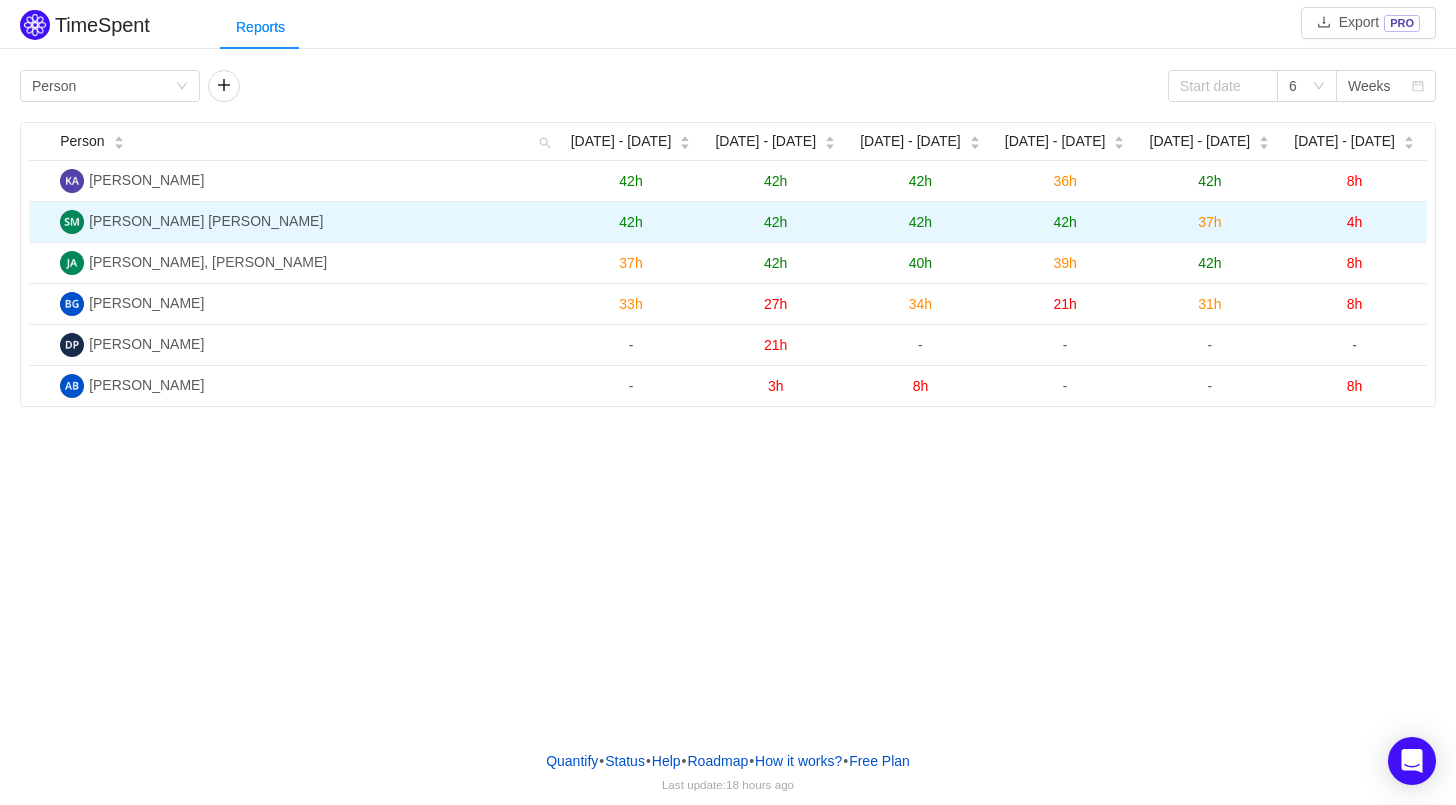 click on "42h" at bounding box center [1064, 222] 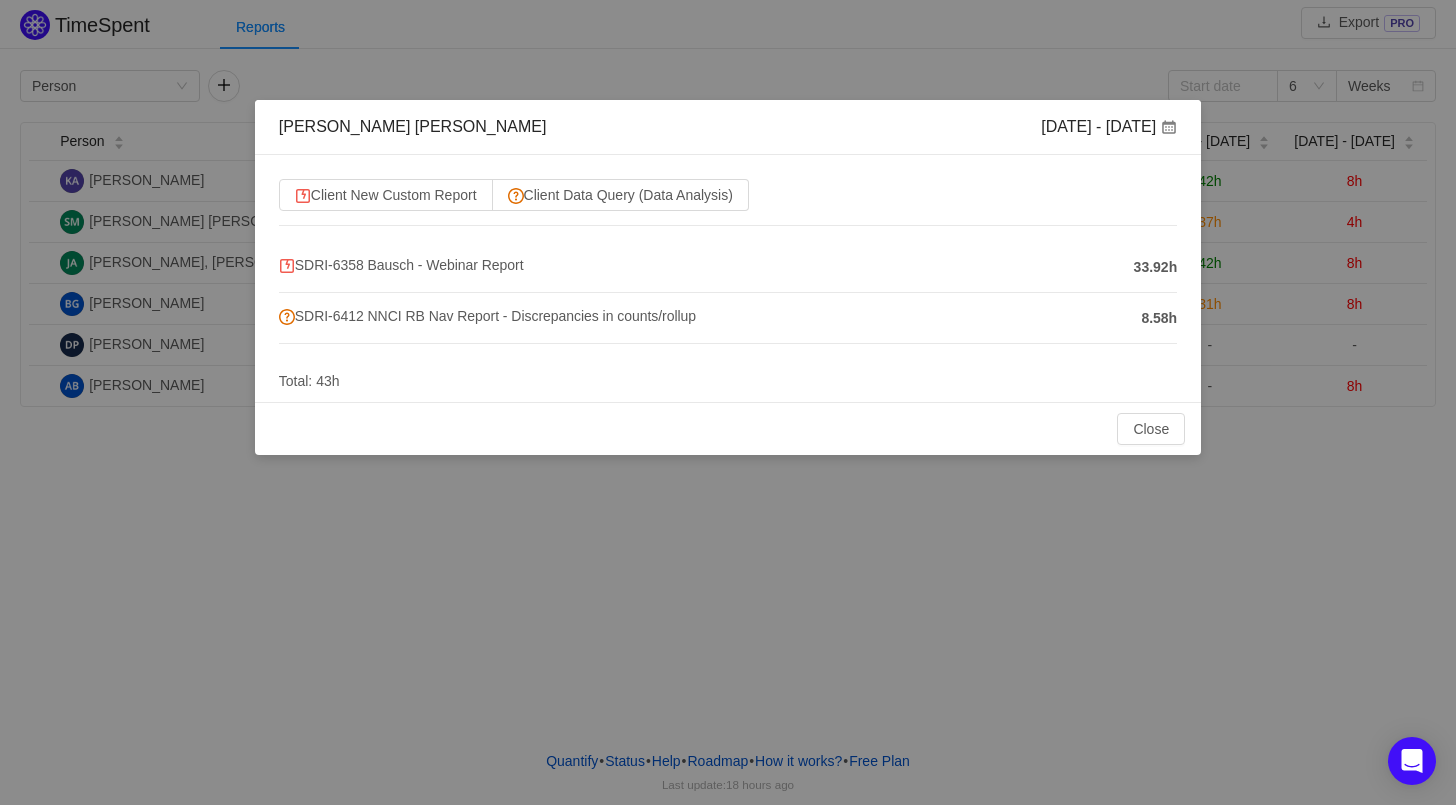 click on "Sharmada Manoj   [DATE] - [DATE]   Client New Custom Report   Client Data Query (Data Analysis)   SDRI-6358 Bausch - Webinar Report   33.92h   SDRI-6412 NNCI RB Nav Report - Discrepancies in counts/rollup    8.58h   Total: 43h  Close OK" at bounding box center [728, 402] 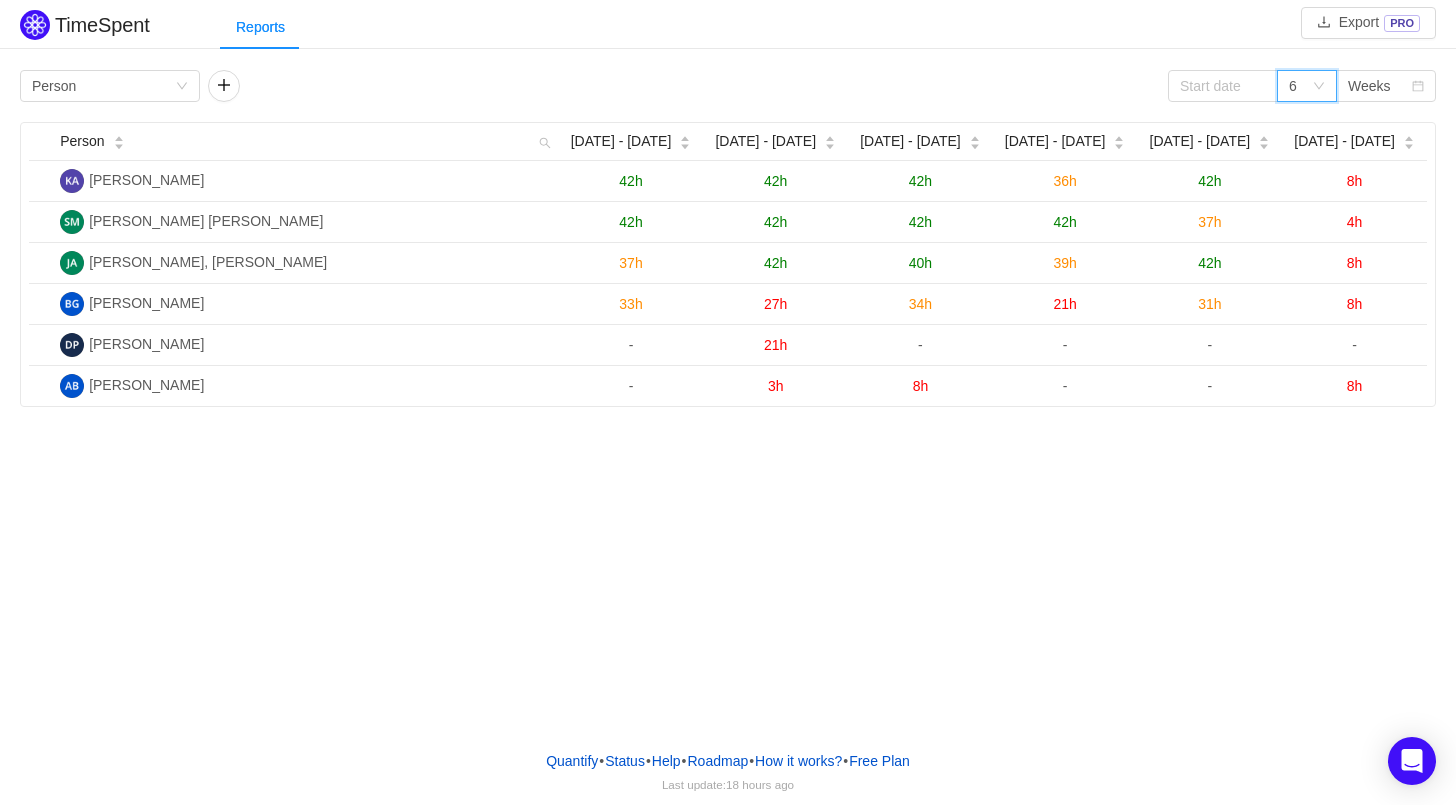 click on "6" at bounding box center (1300, 86) 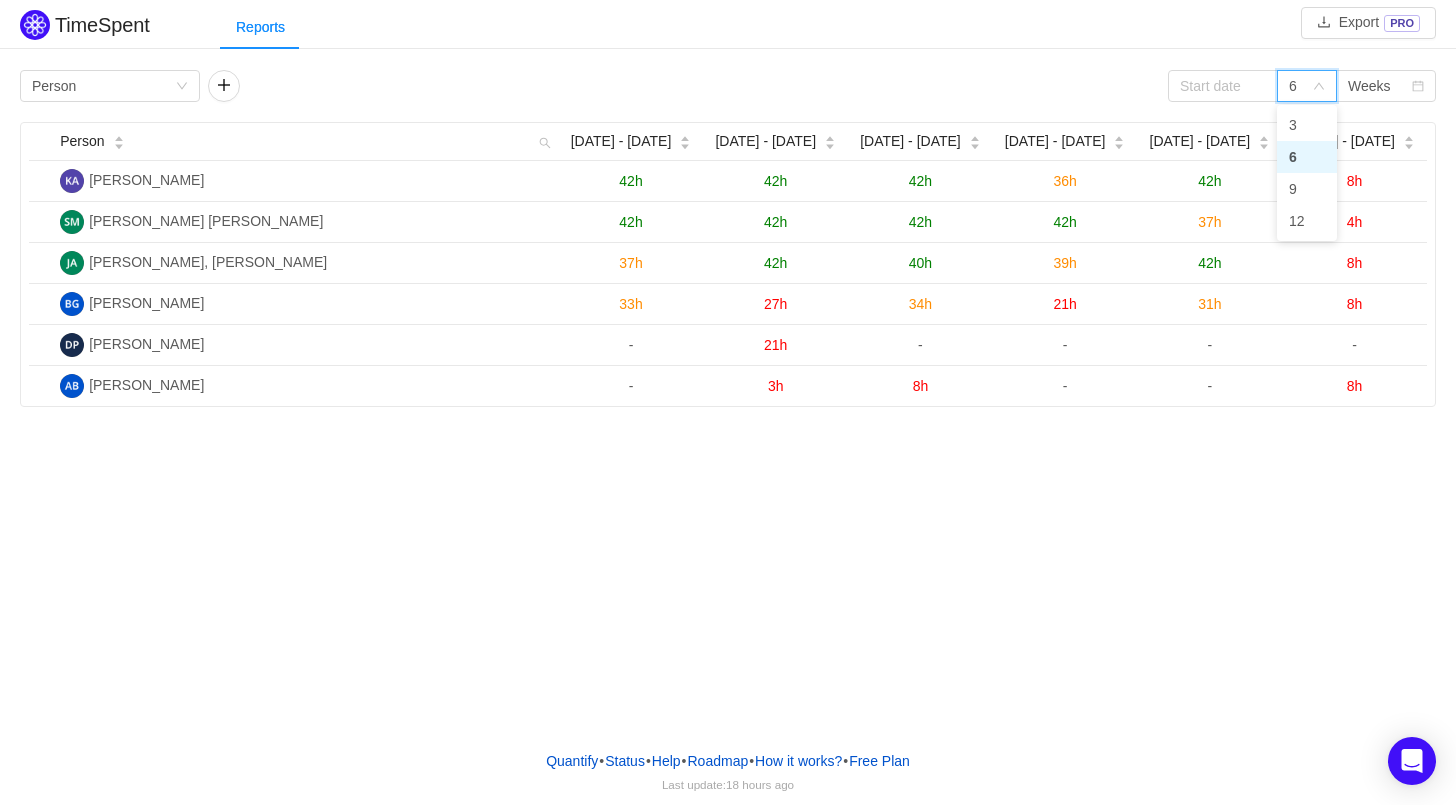 click on "6" at bounding box center [1300, 86] 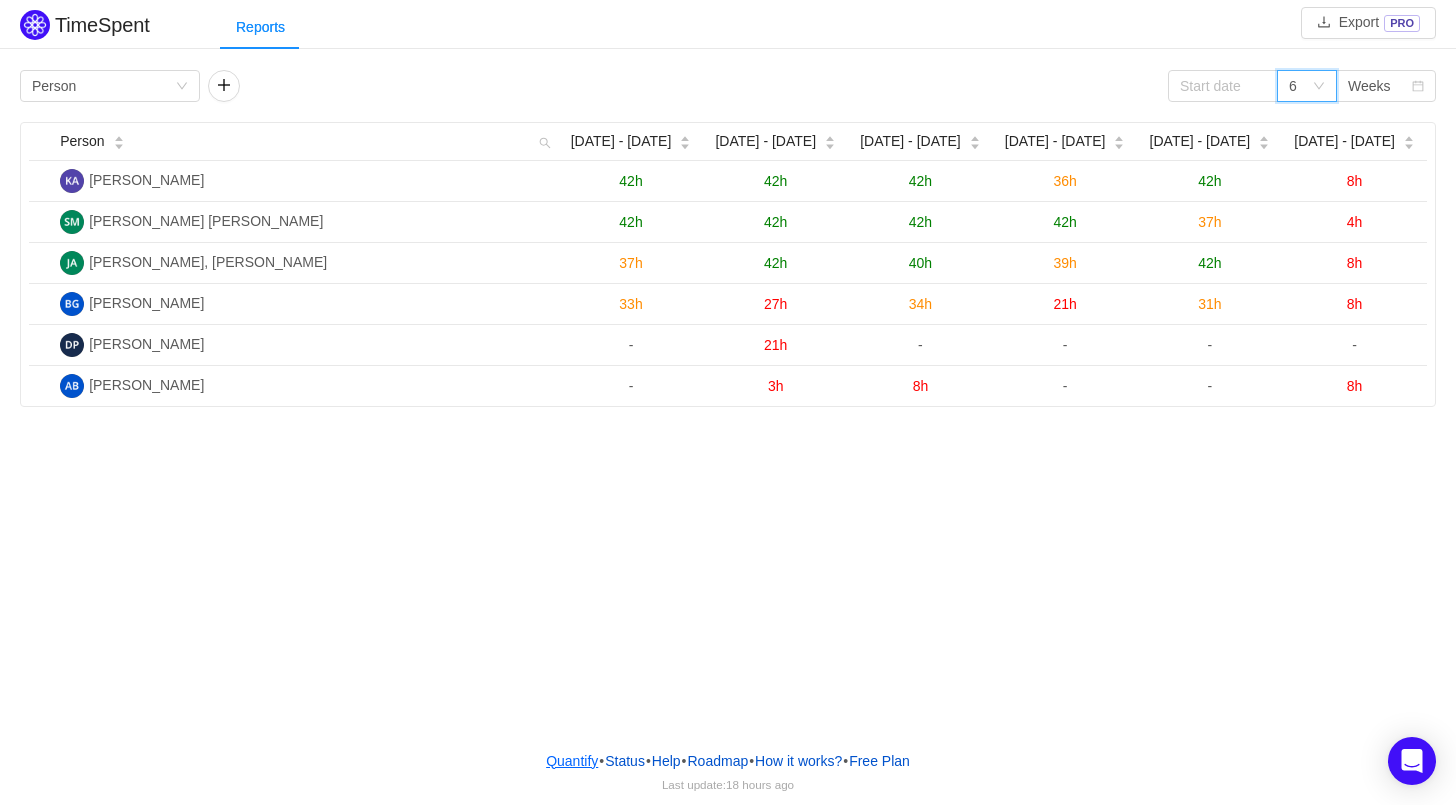 click on "Quantify" at bounding box center (572, 761) 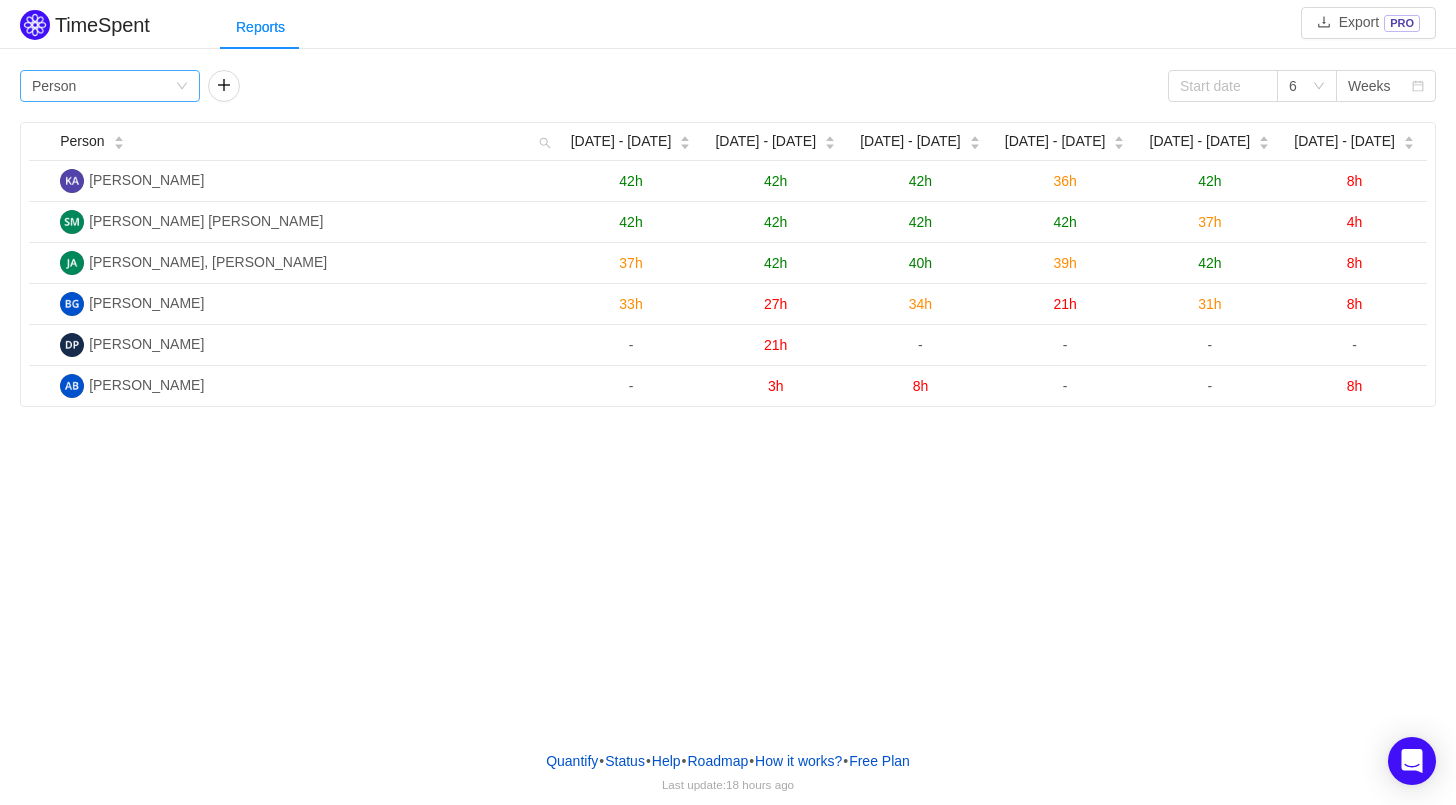 click on "Group by  Person" at bounding box center (110, 86) 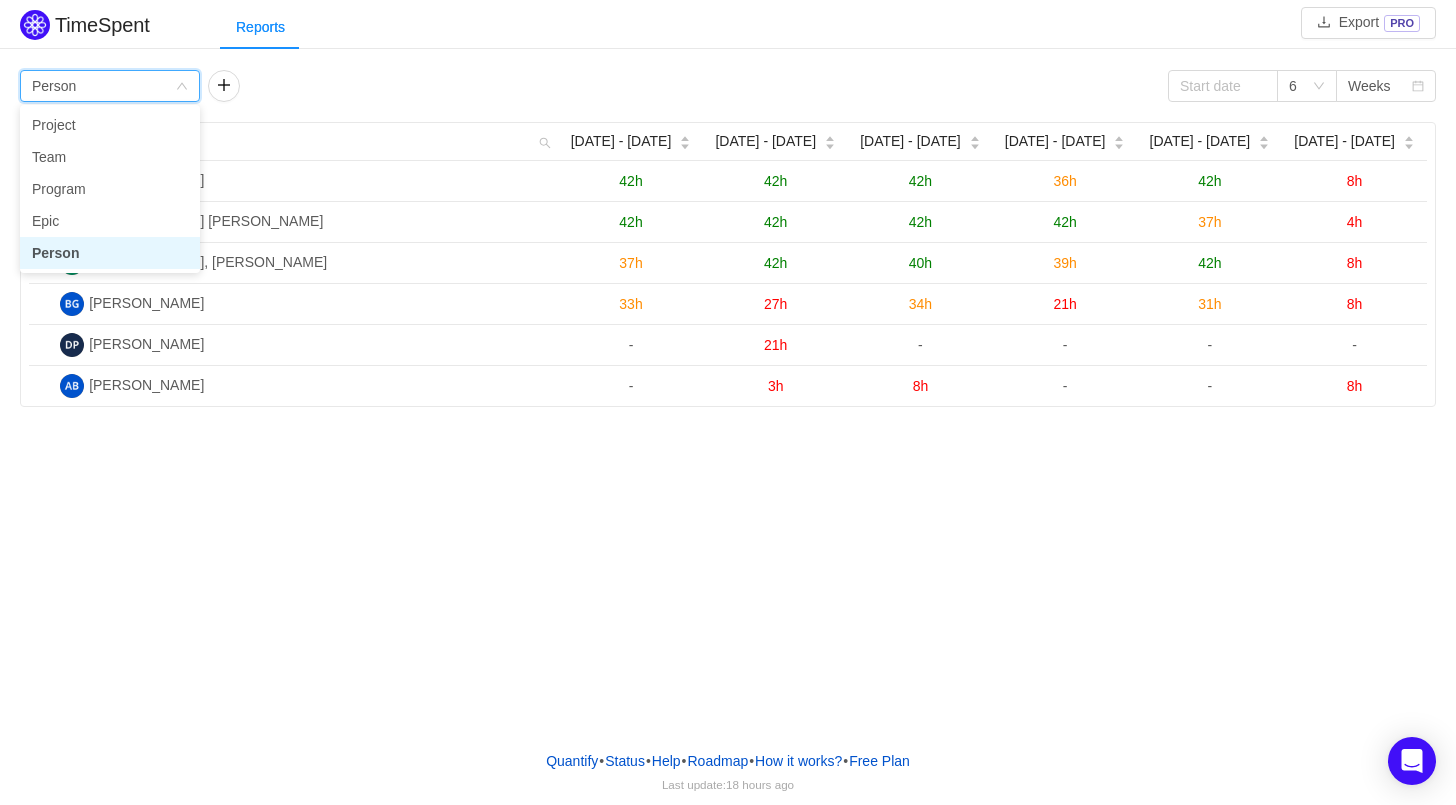 click on "Group by  Person" at bounding box center [110, 86] 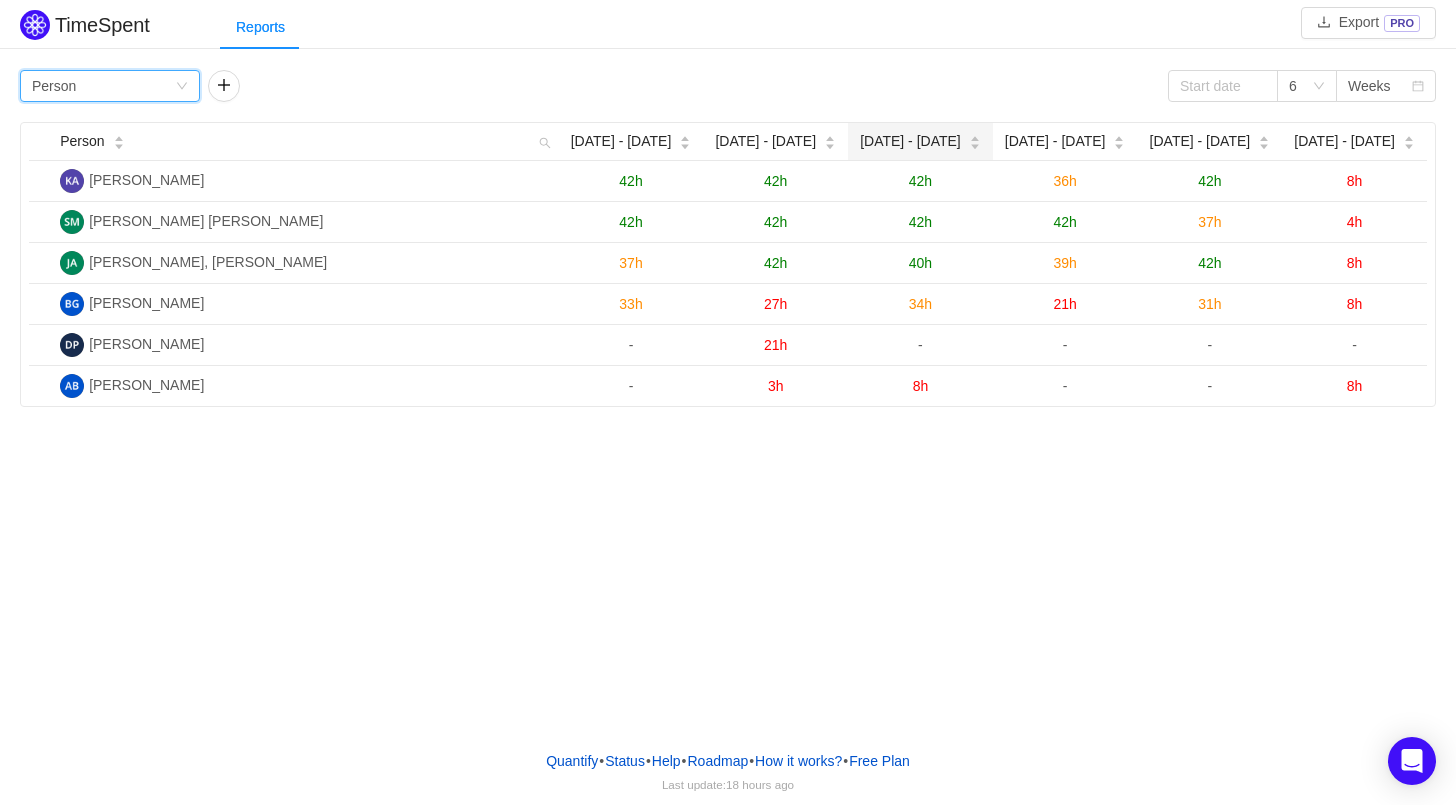 click 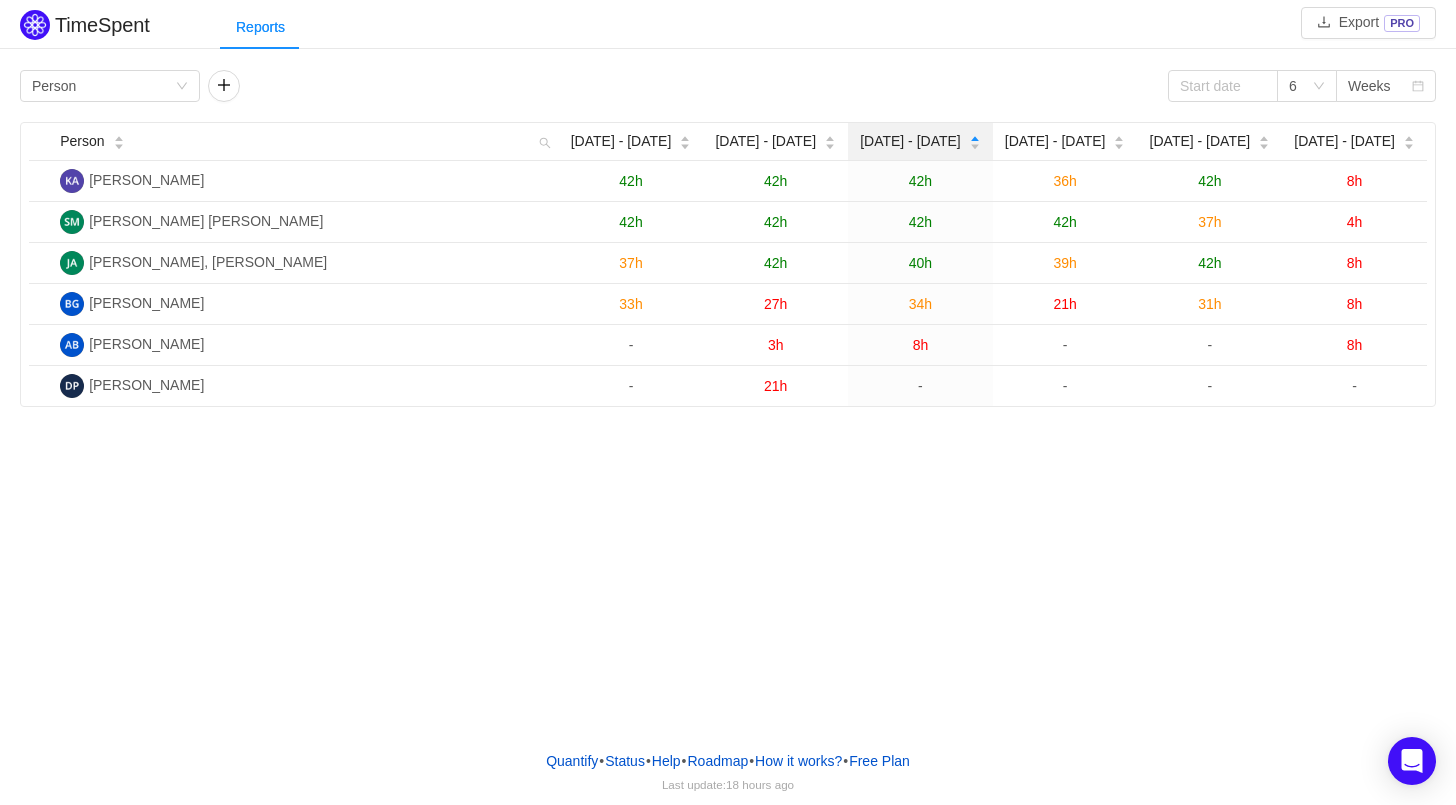 click 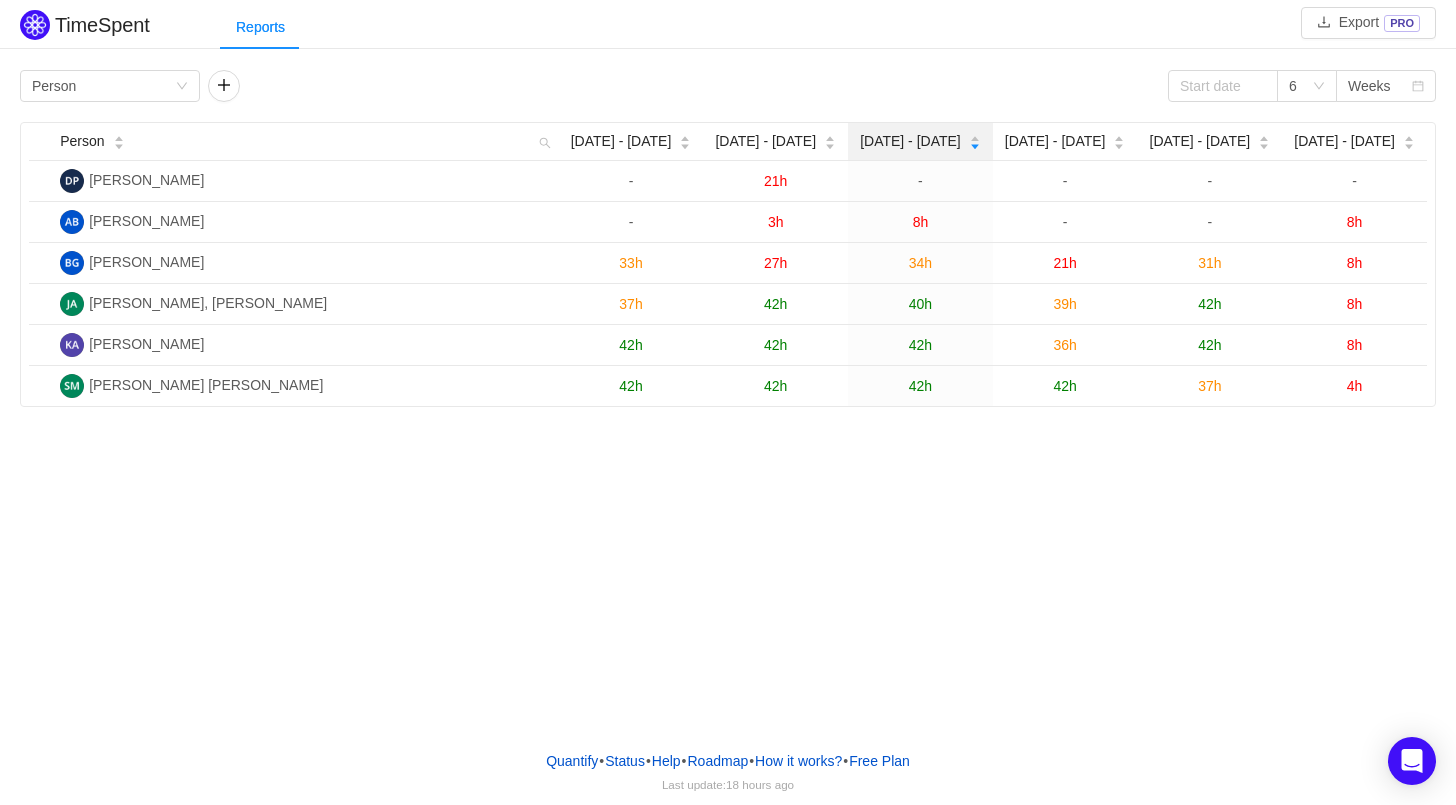 click 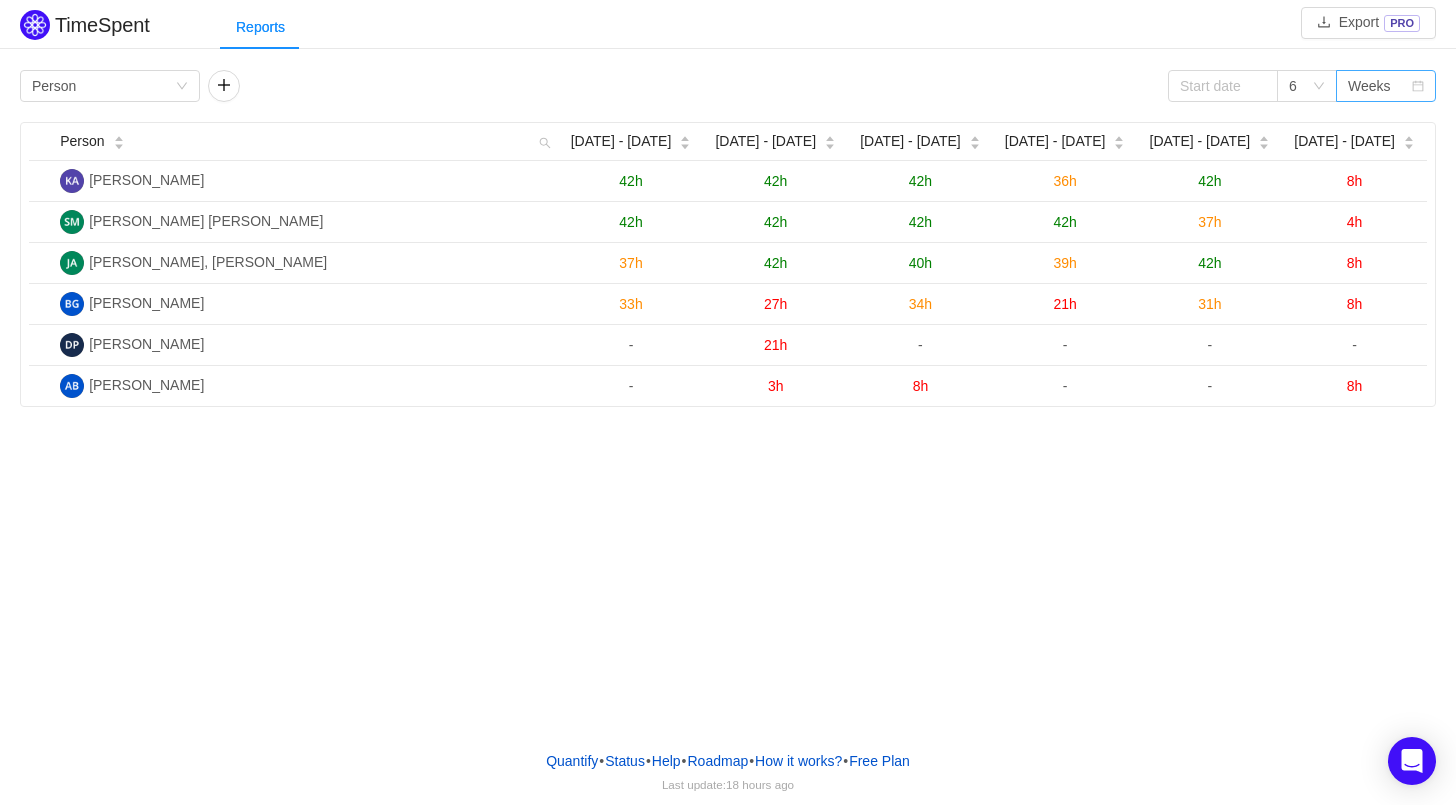 click on "Weeks" at bounding box center [1369, 86] 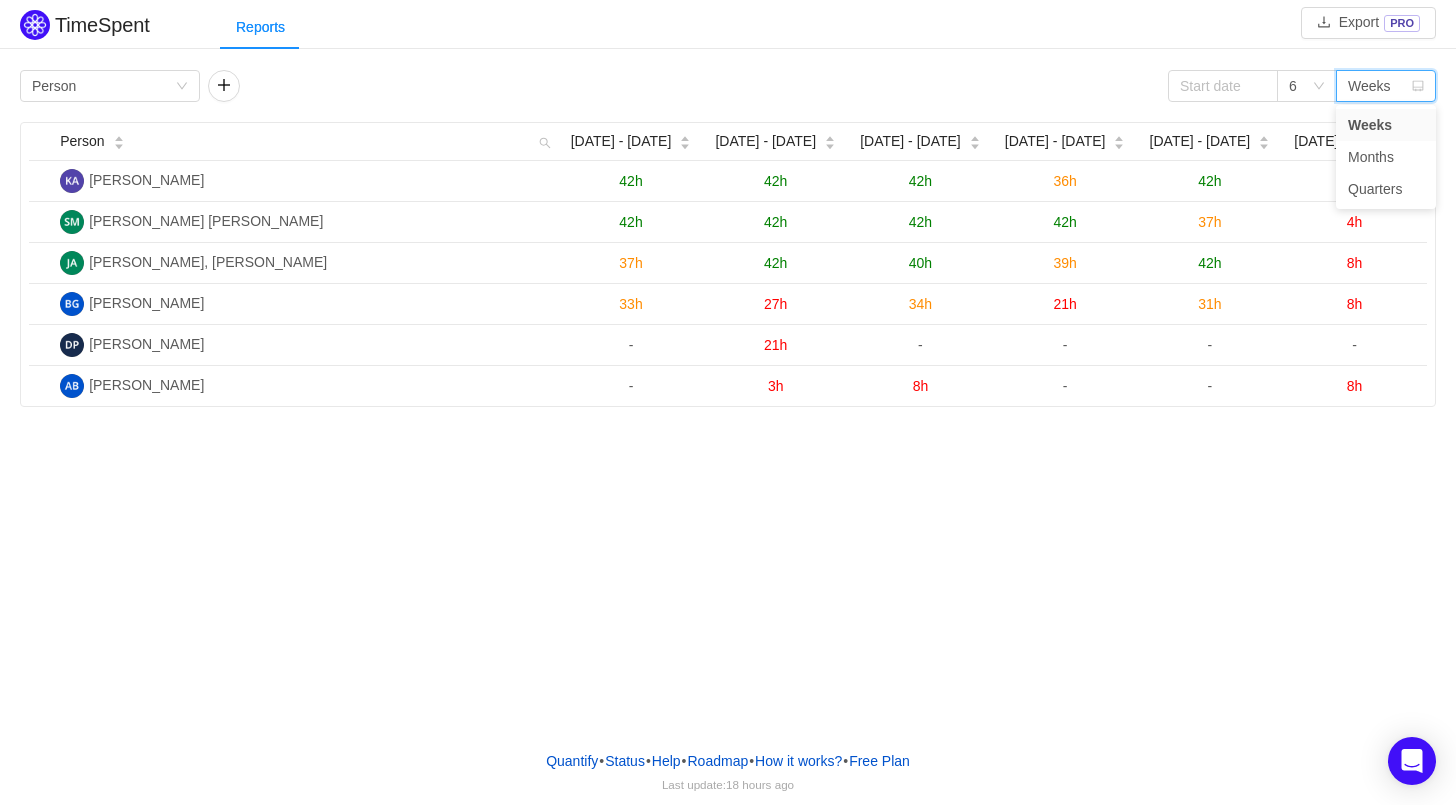 click on "Weeks" at bounding box center [1369, 86] 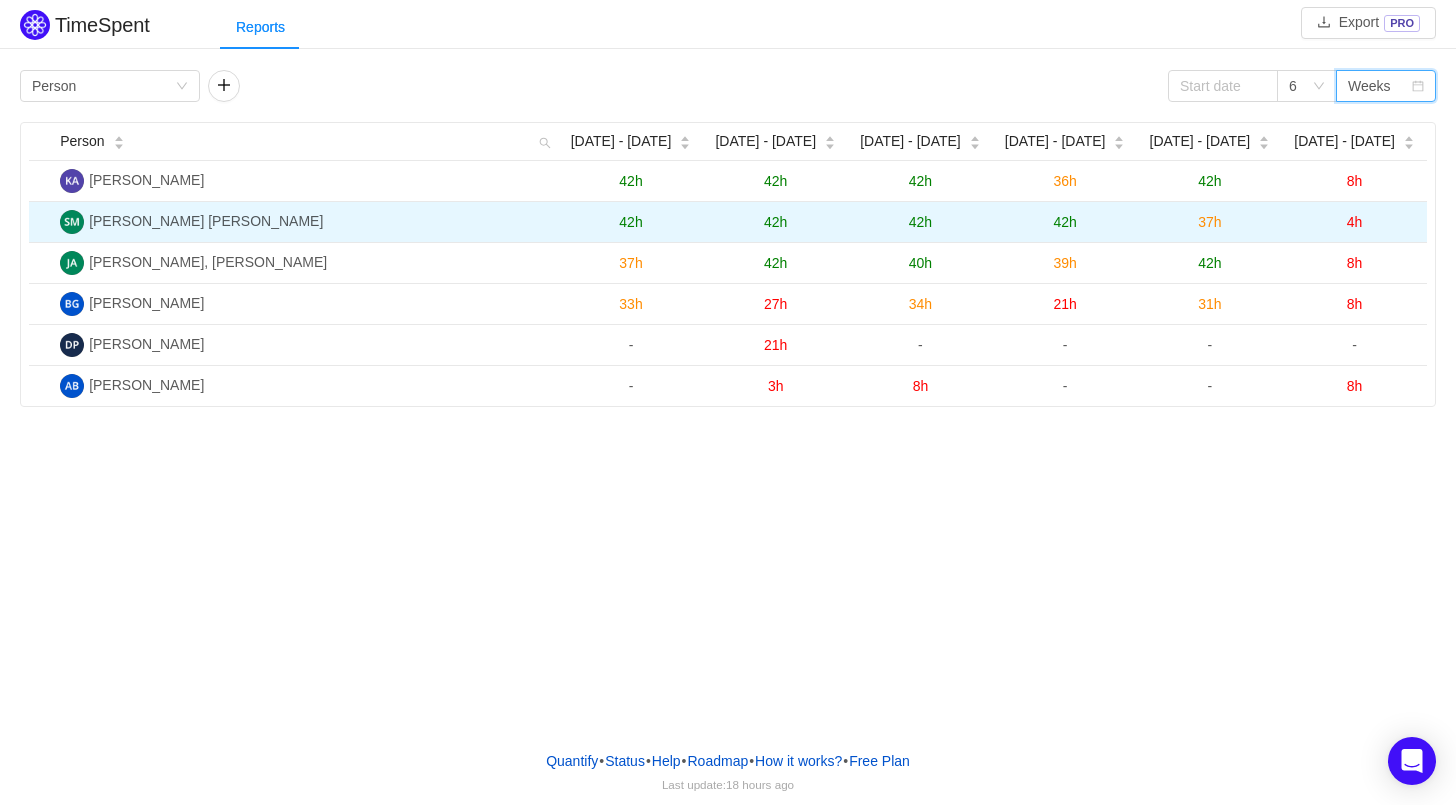 click on "42h" at bounding box center [1064, 222] 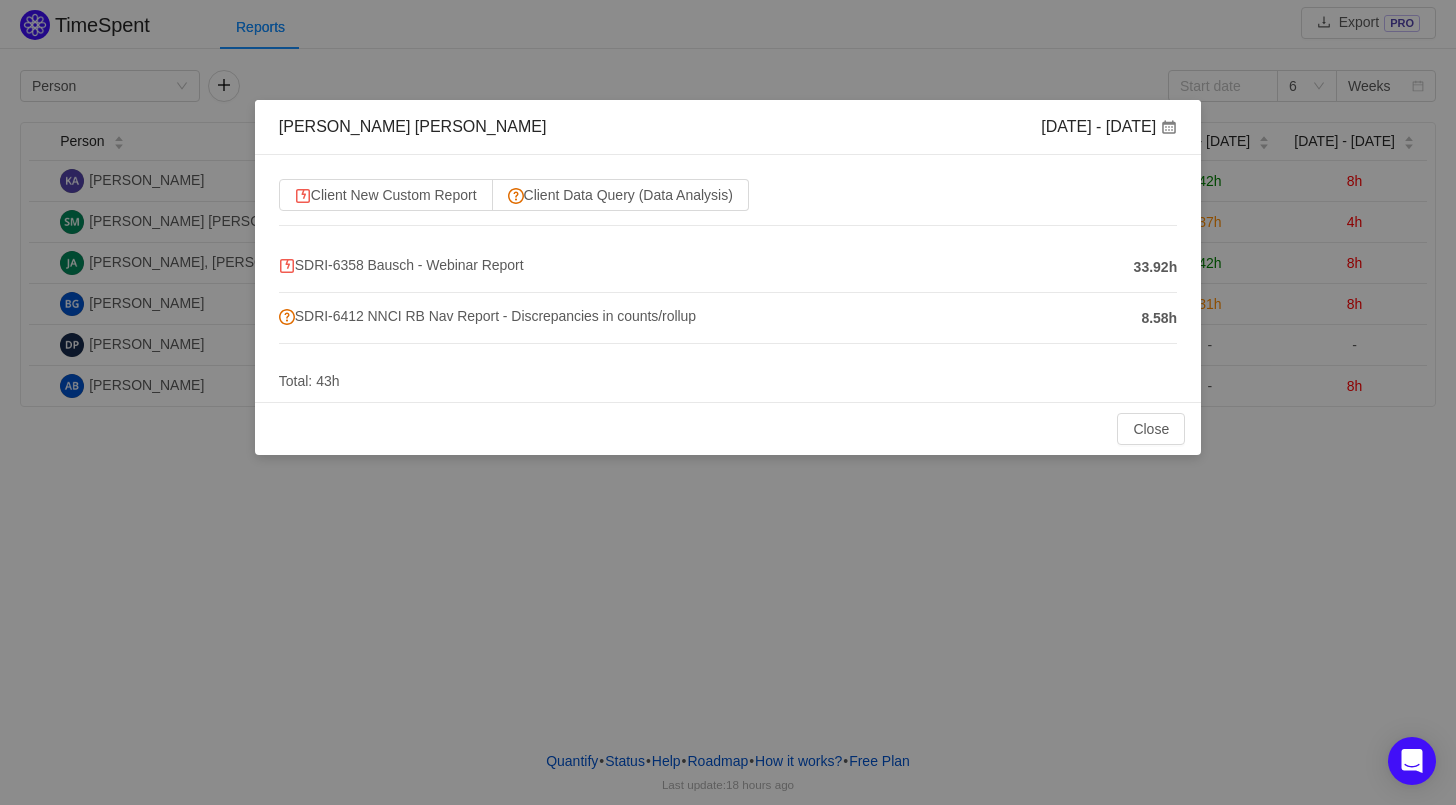 click at bounding box center [1169, 127] 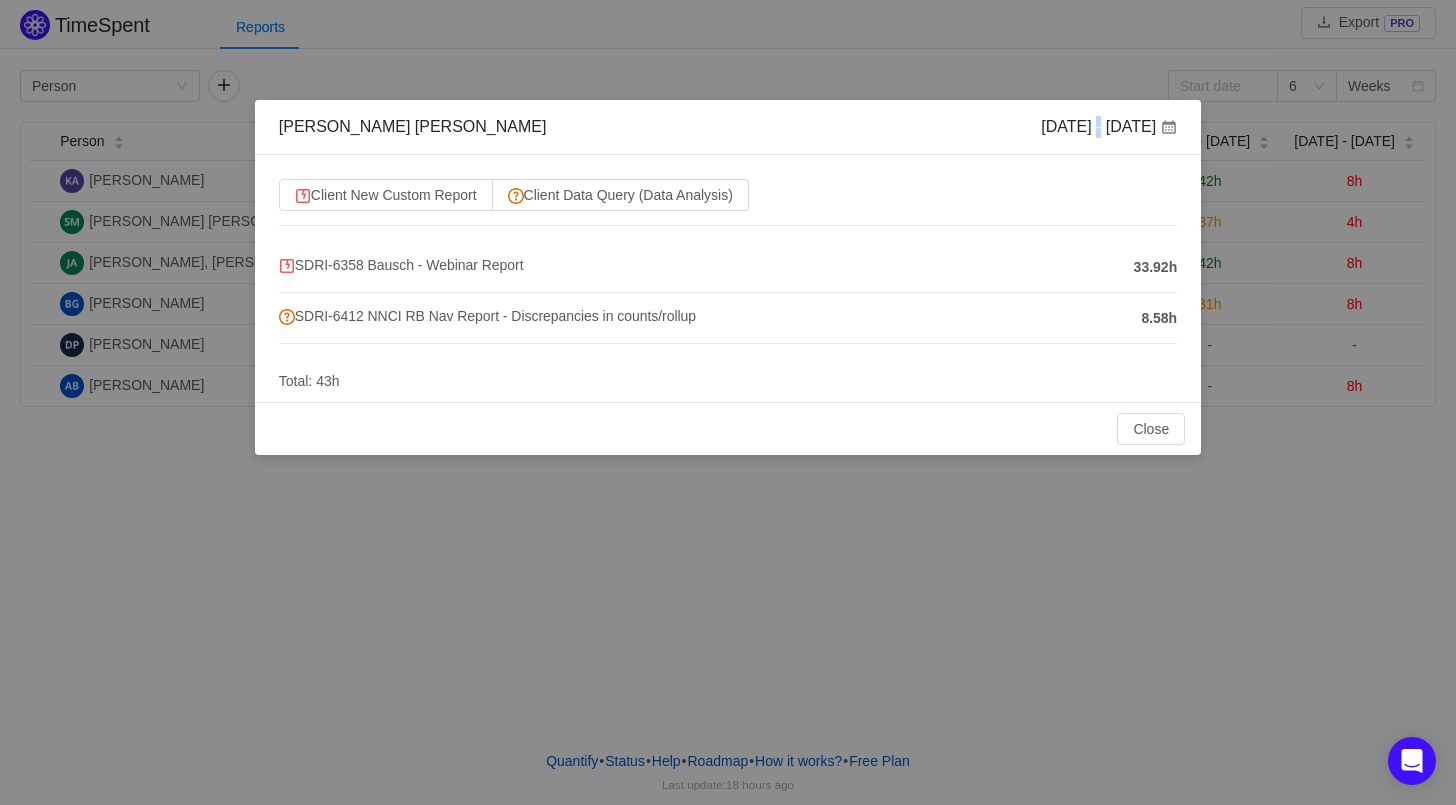 drag, startPoint x: 1105, startPoint y: 130, endPoint x: 1089, endPoint y: 130, distance: 16 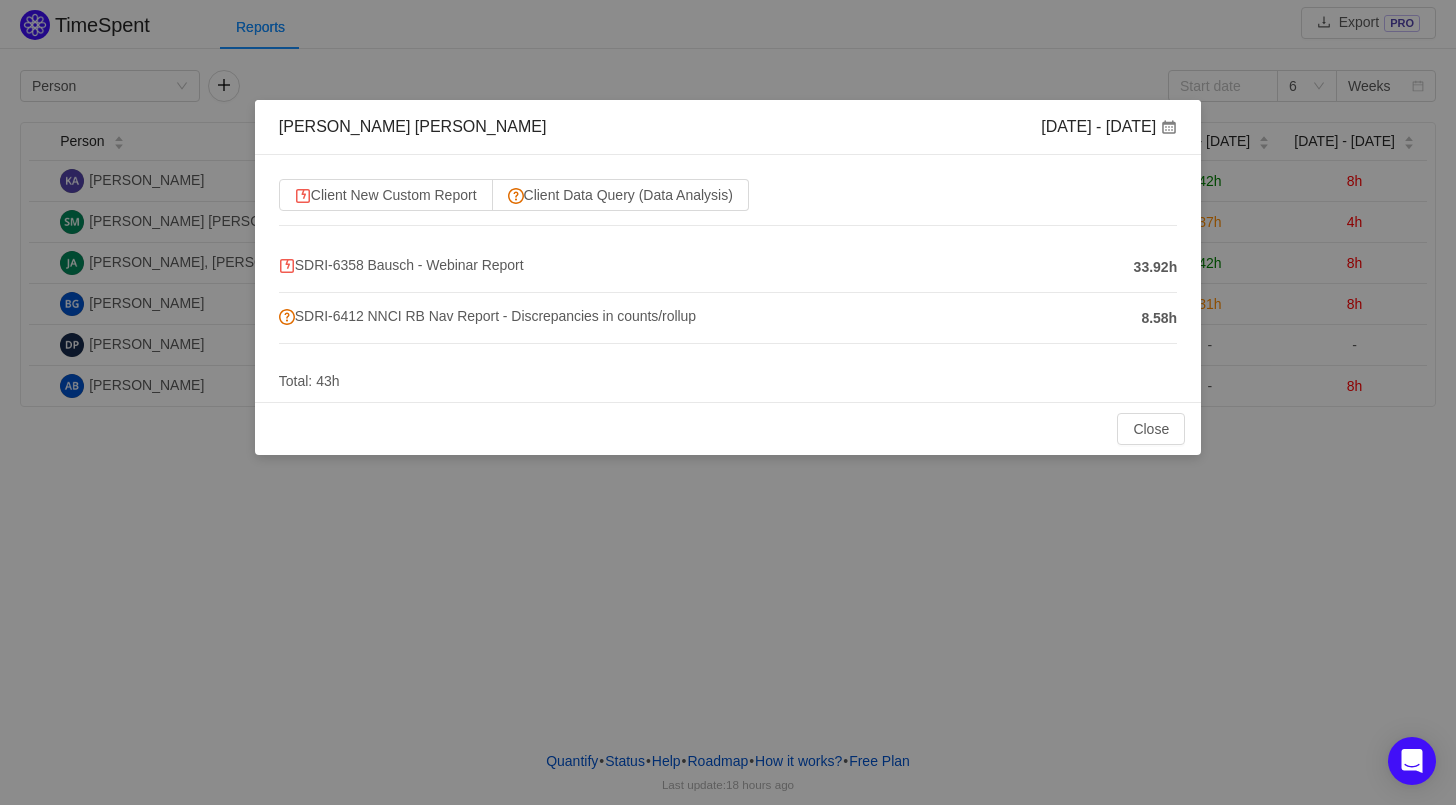 click on "[PERSON_NAME] [PERSON_NAME]   [DATE] - [DATE]" at bounding box center (728, 127) 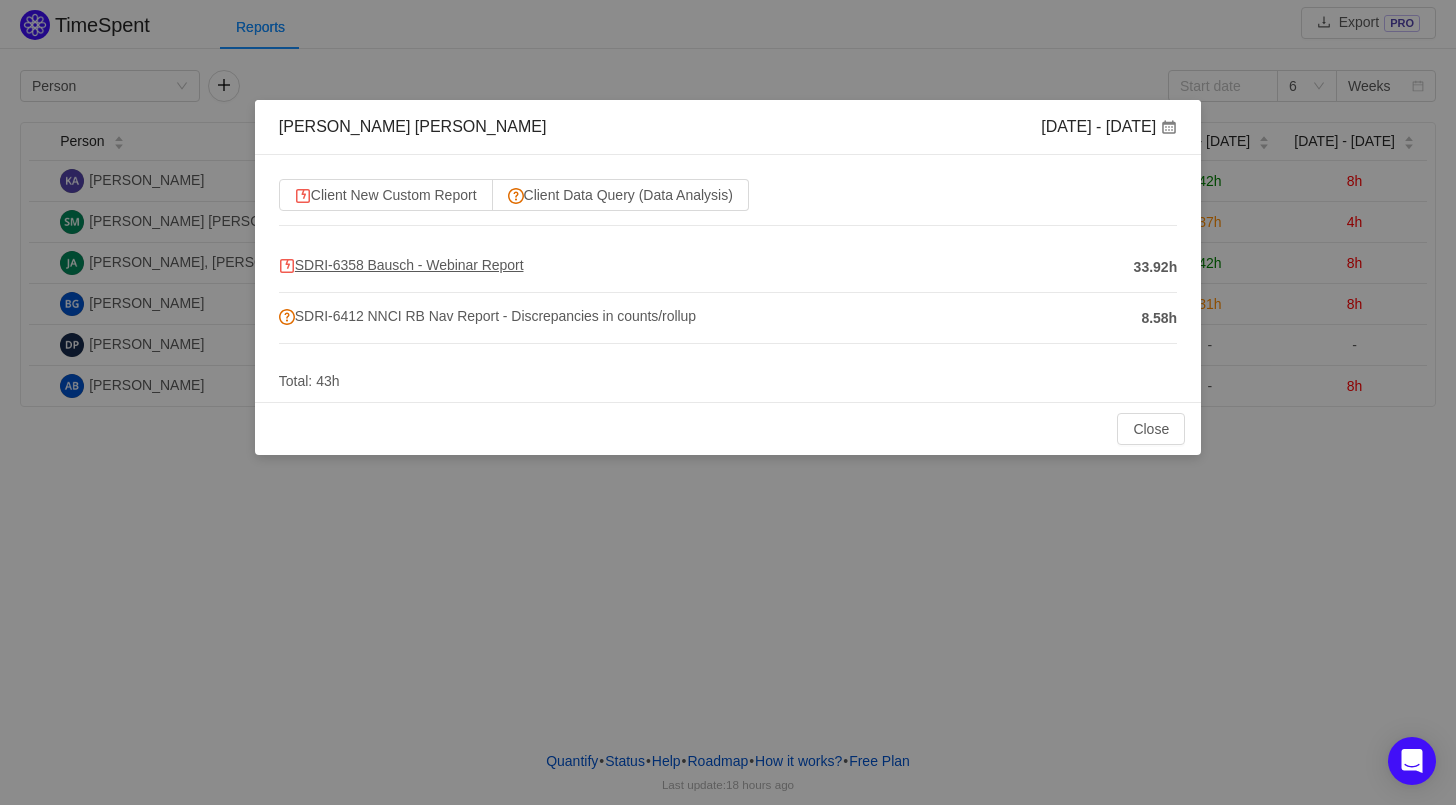 click on "SDRI-6358 Bausch - Webinar Report" at bounding box center [401, 265] 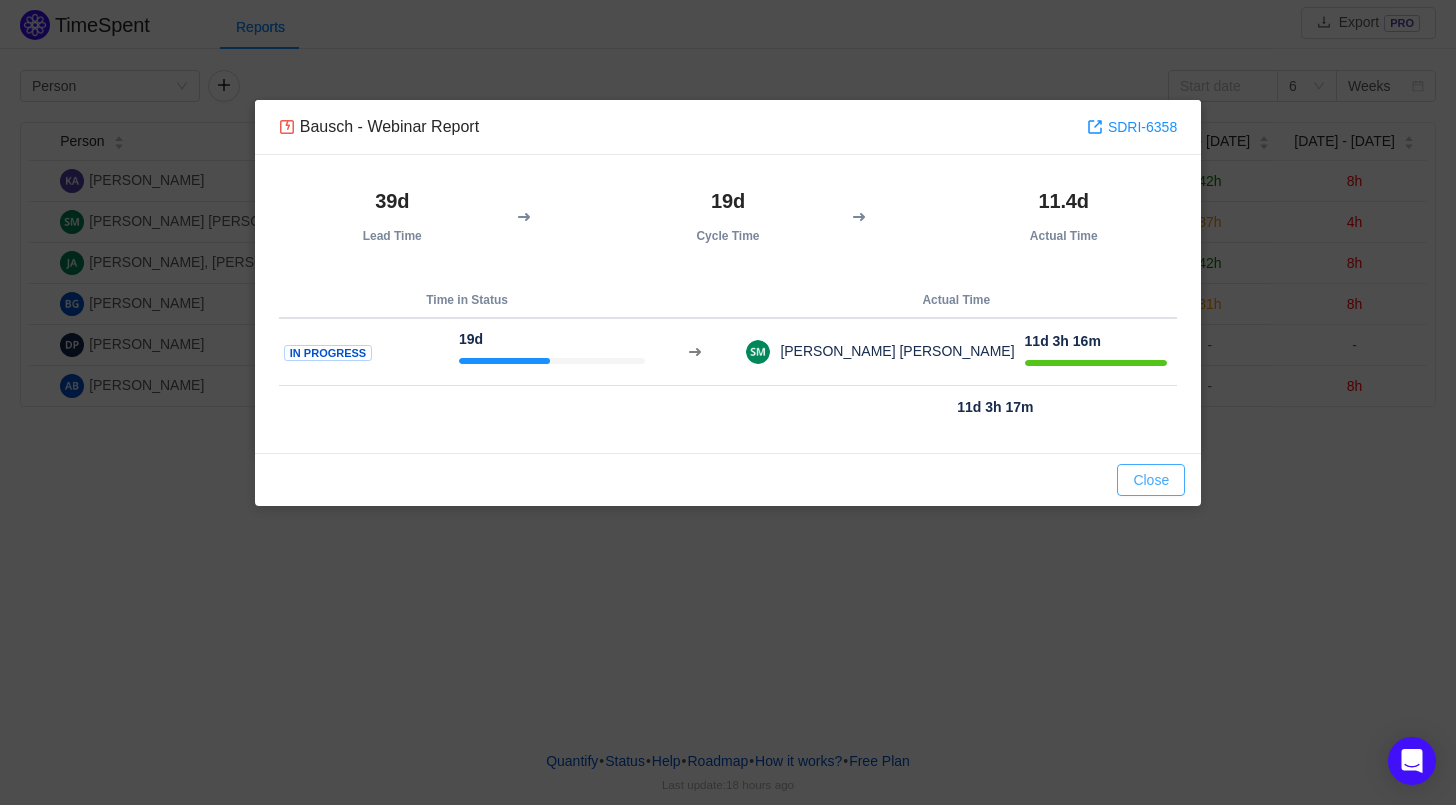 click on "Close" at bounding box center (1151, 480) 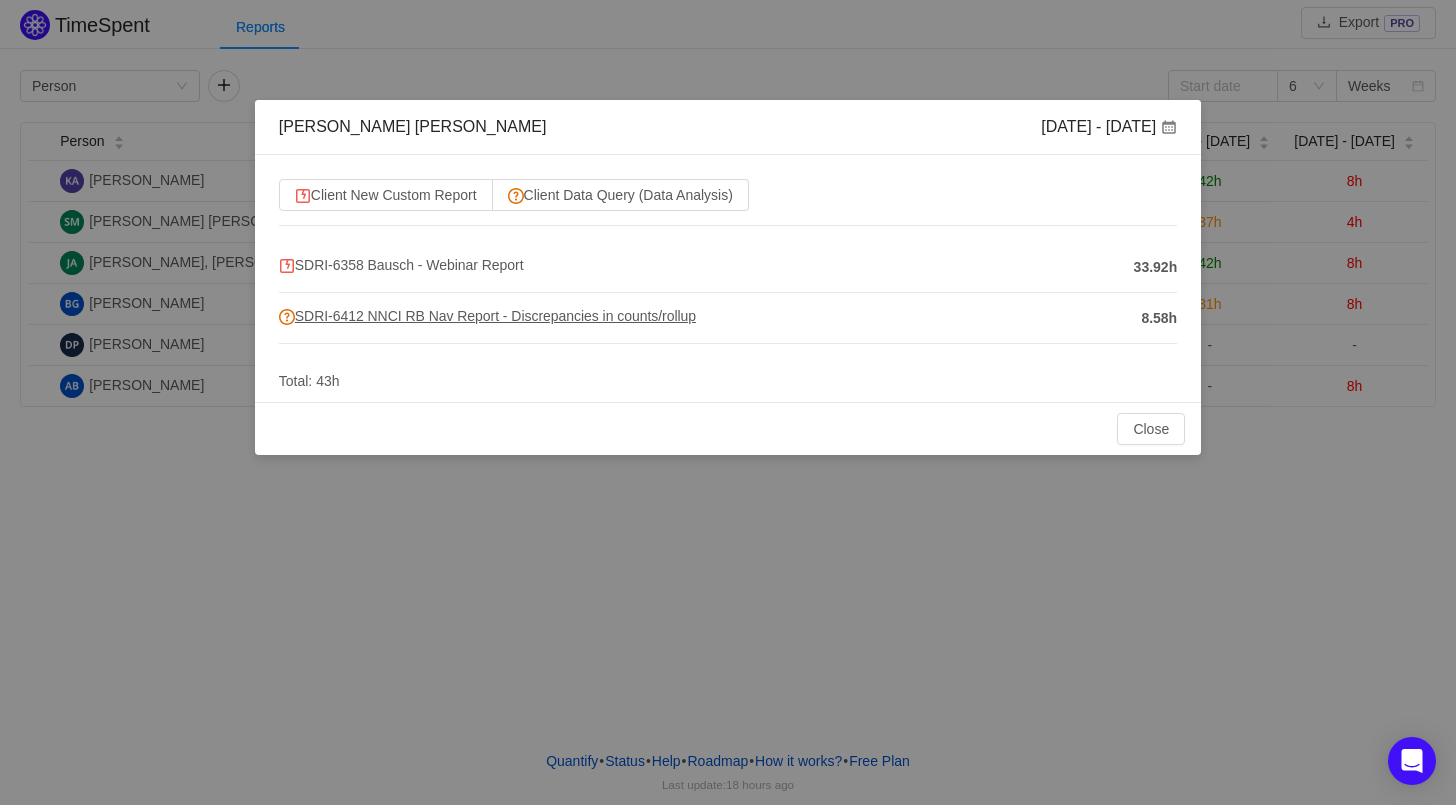 click on "SDRI-6412 NNCI RB Nav Report - Discrepancies in counts/rollup" at bounding box center (487, 316) 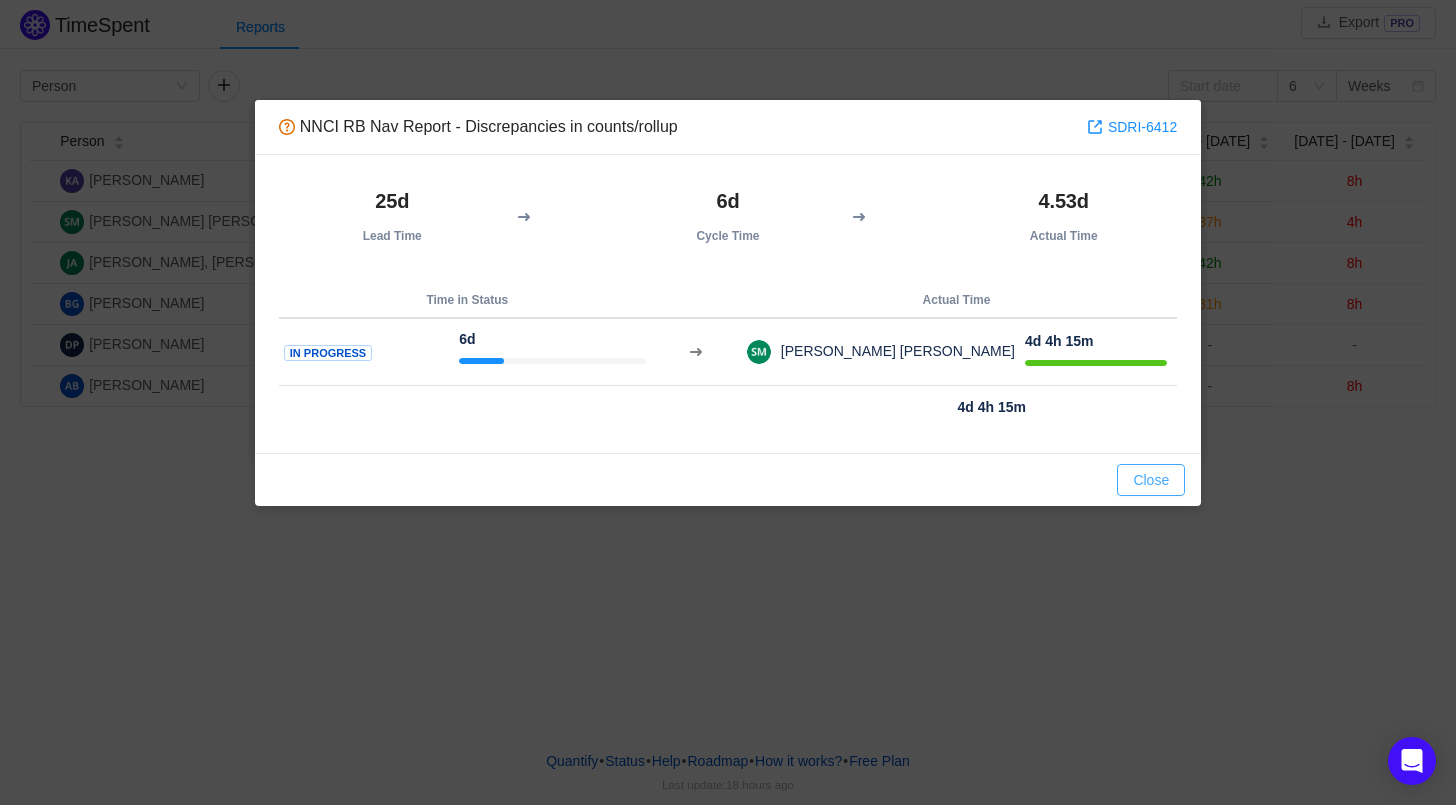 click on "Close" at bounding box center [1151, 480] 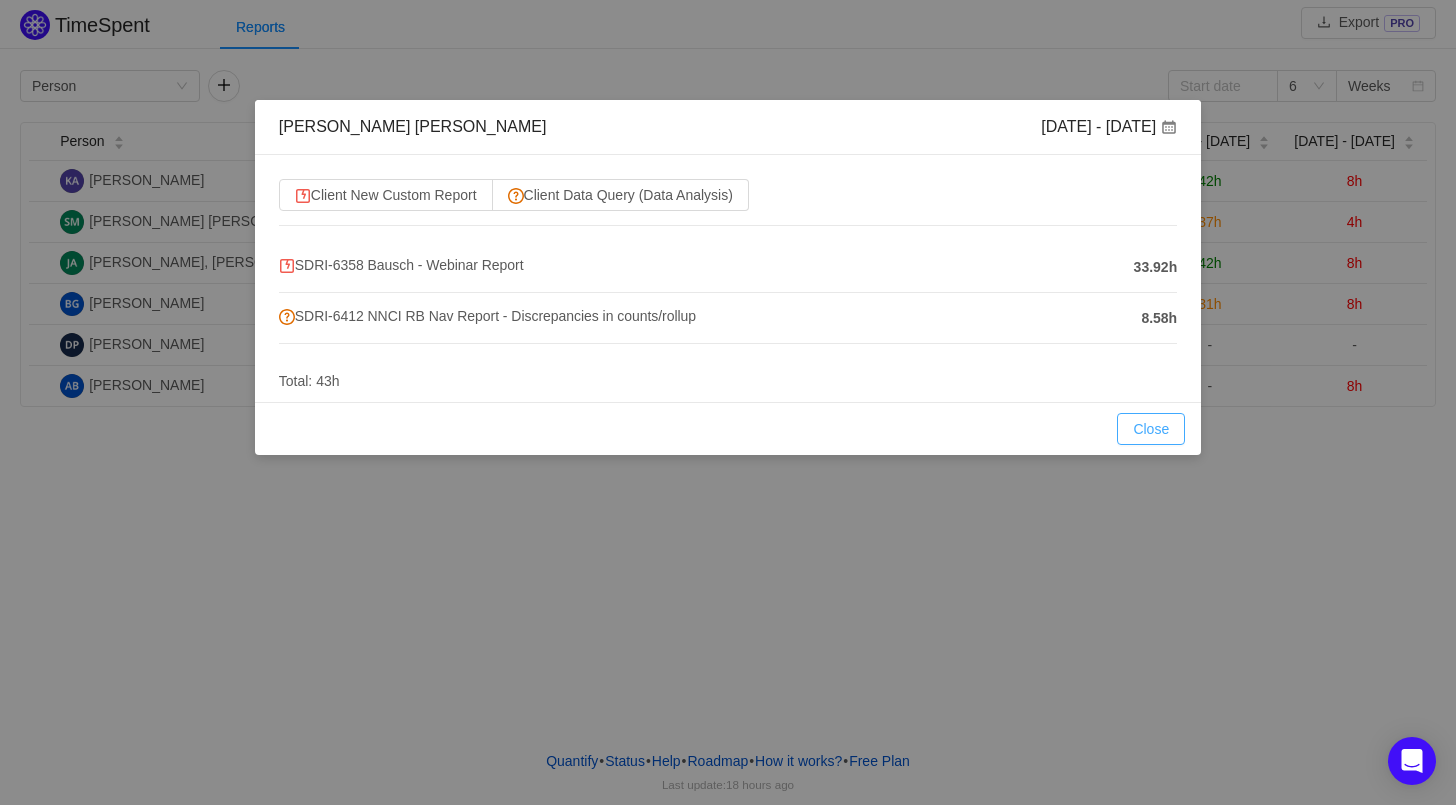 click on "Close" at bounding box center [1151, 429] 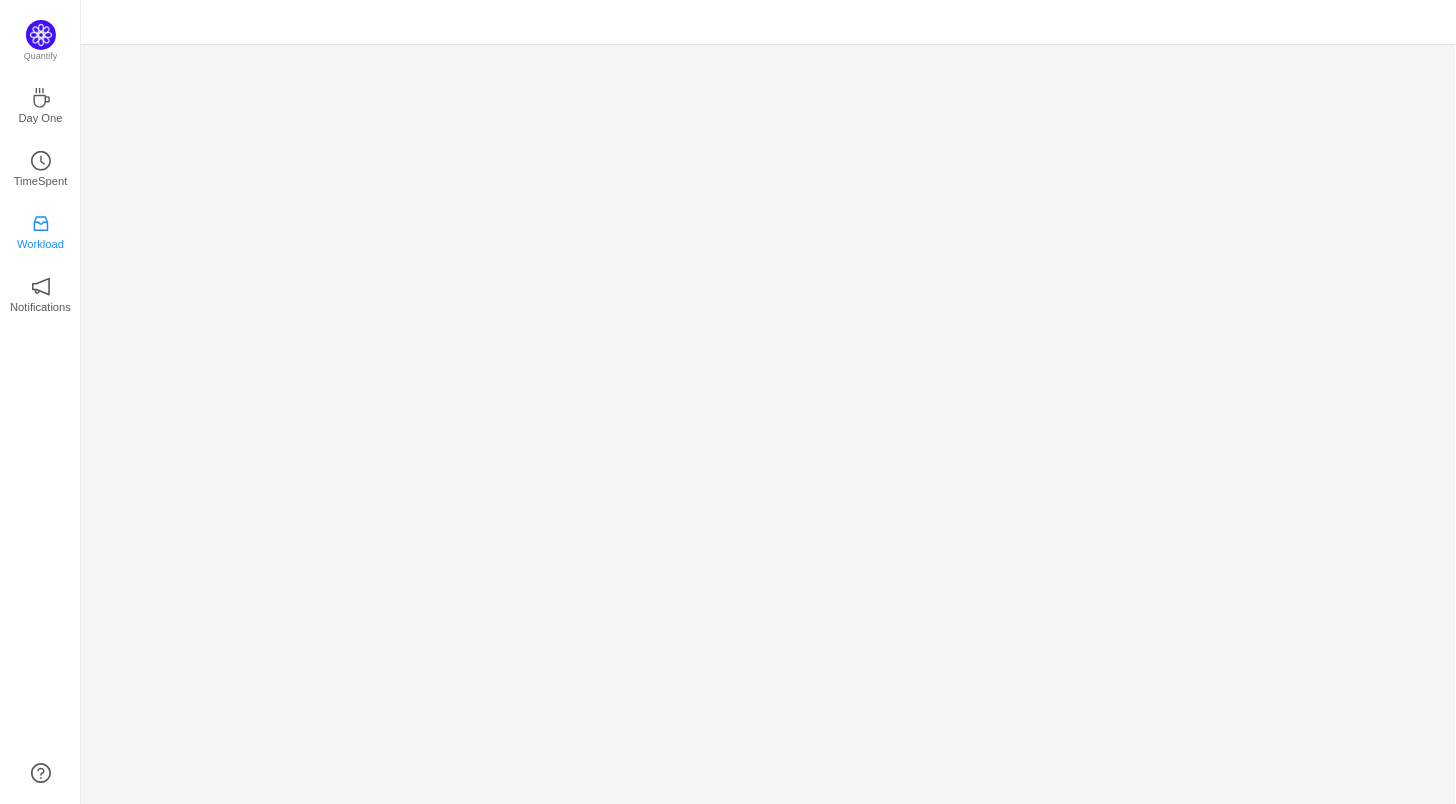scroll, scrollTop: 0, scrollLeft: 0, axis: both 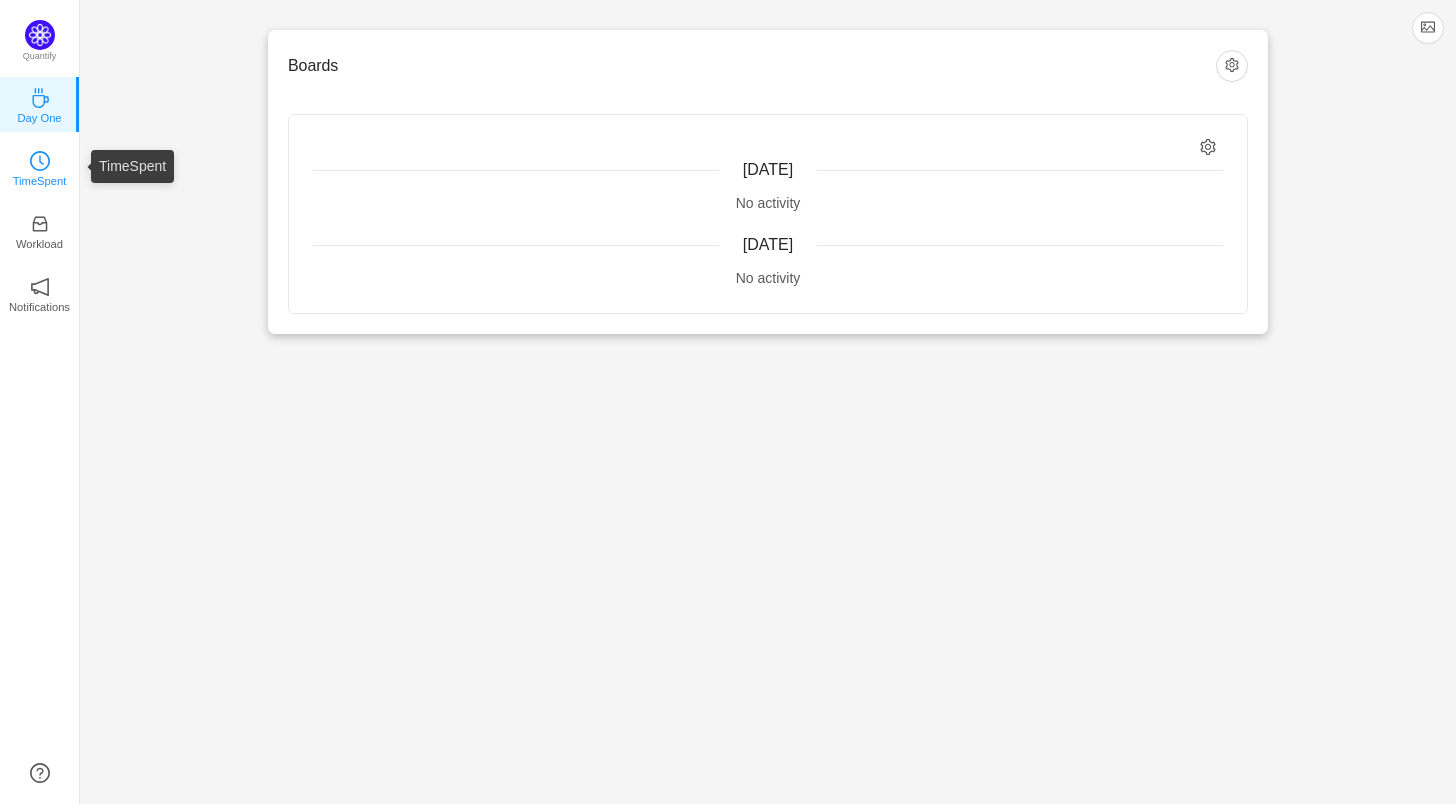 click on "TimeSpent" at bounding box center [40, 167] 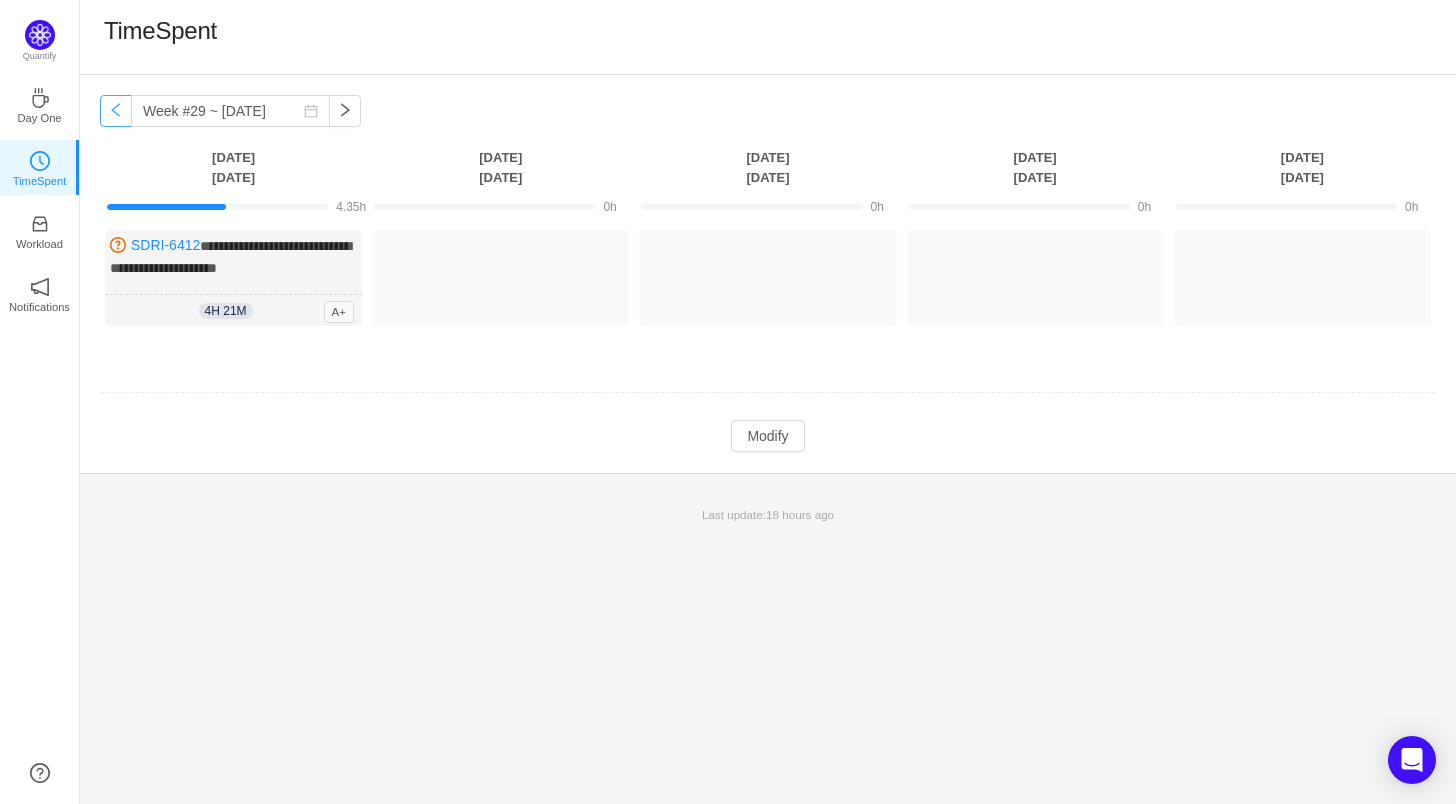 click at bounding box center [116, 111] 